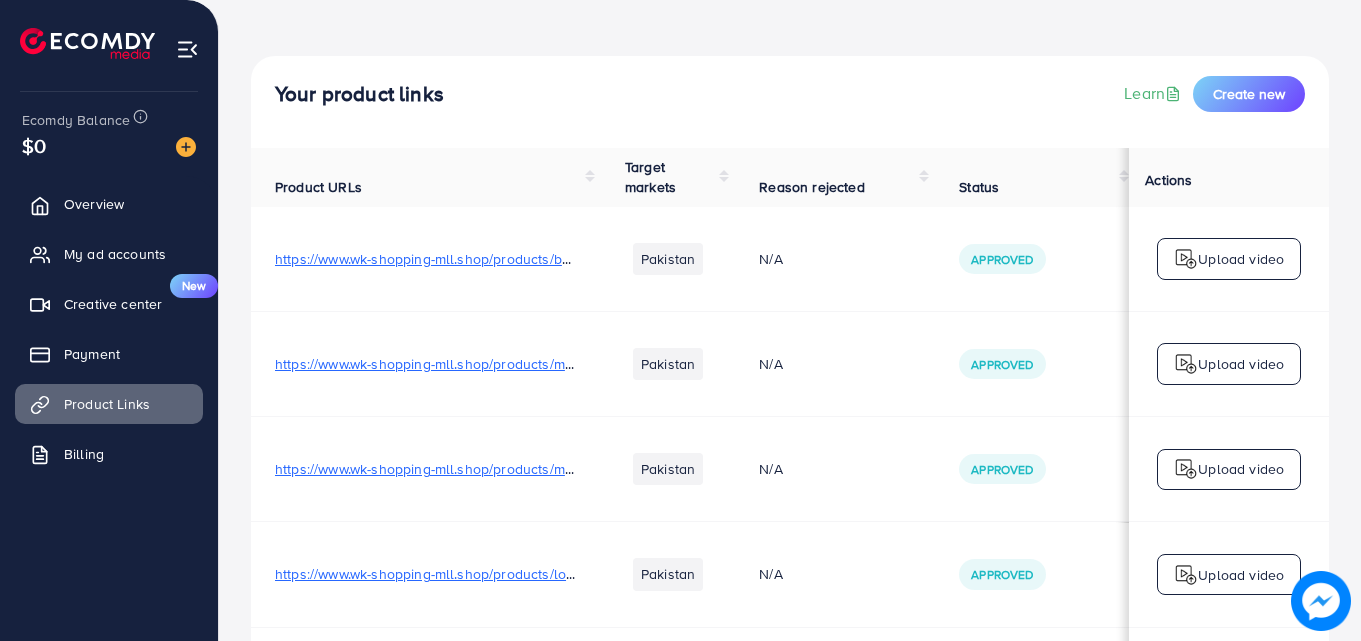 scroll, scrollTop: 0, scrollLeft: 0, axis: both 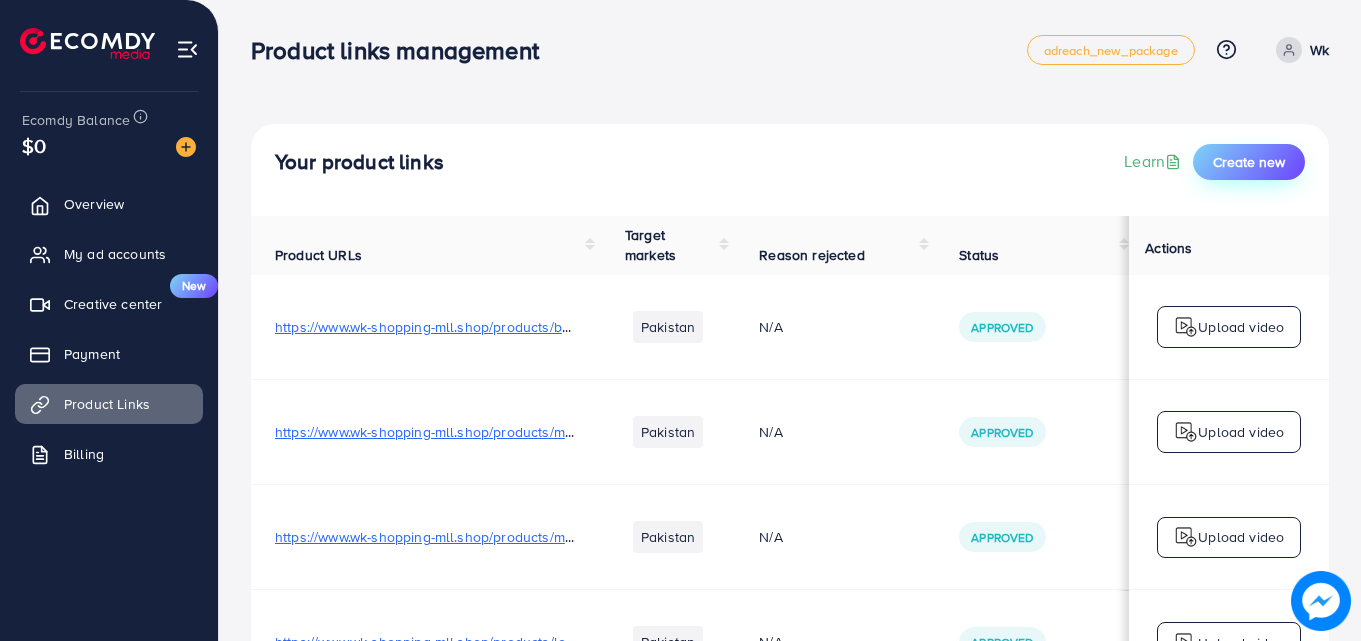 click on "Create new" at bounding box center (1249, 162) 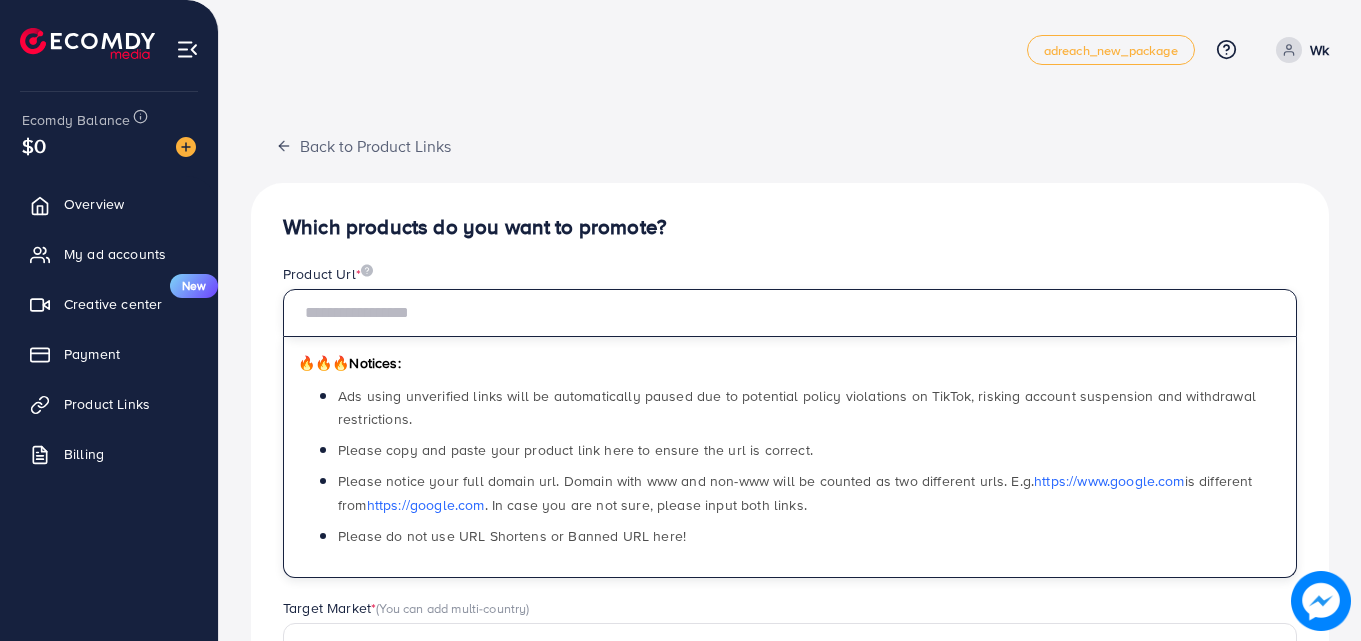 paste on "**********" 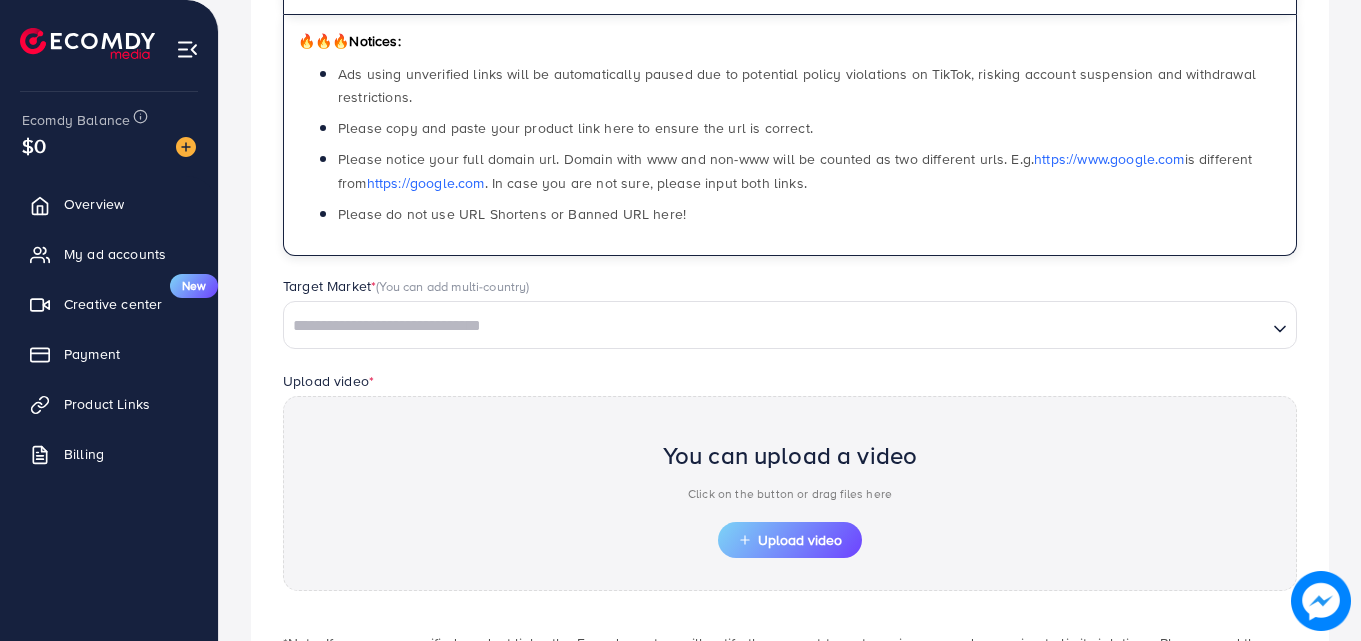 scroll, scrollTop: 400, scrollLeft: 0, axis: vertical 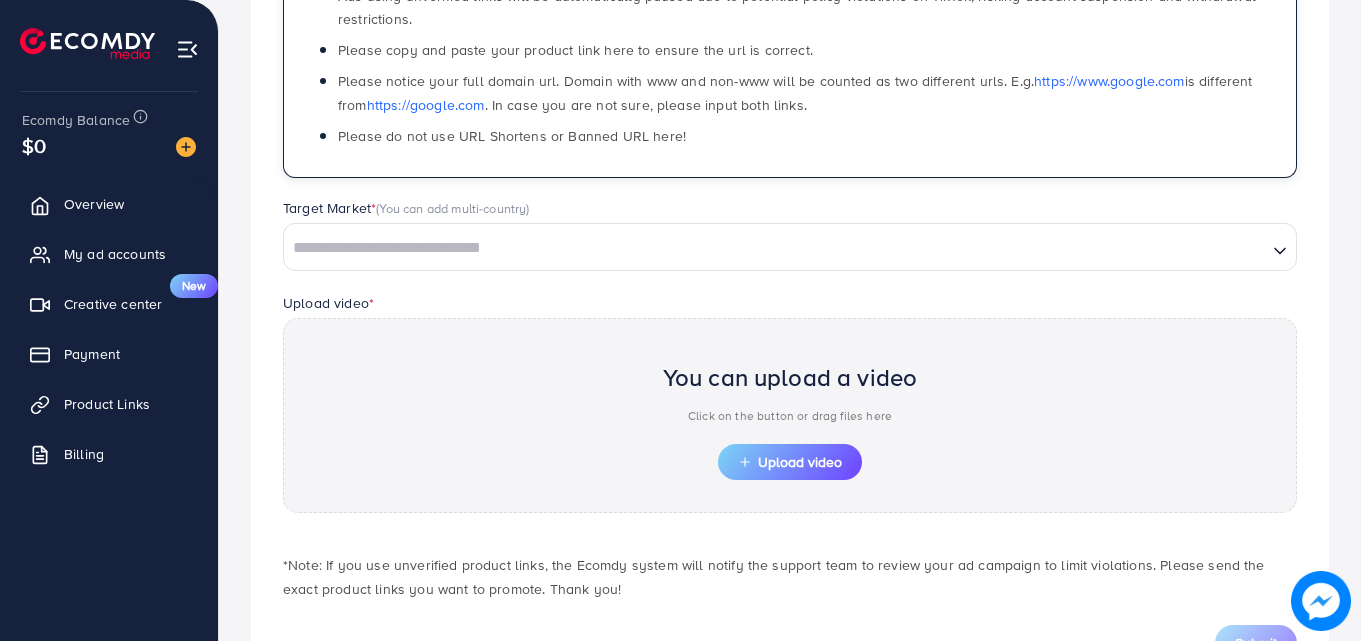 type on "**********" 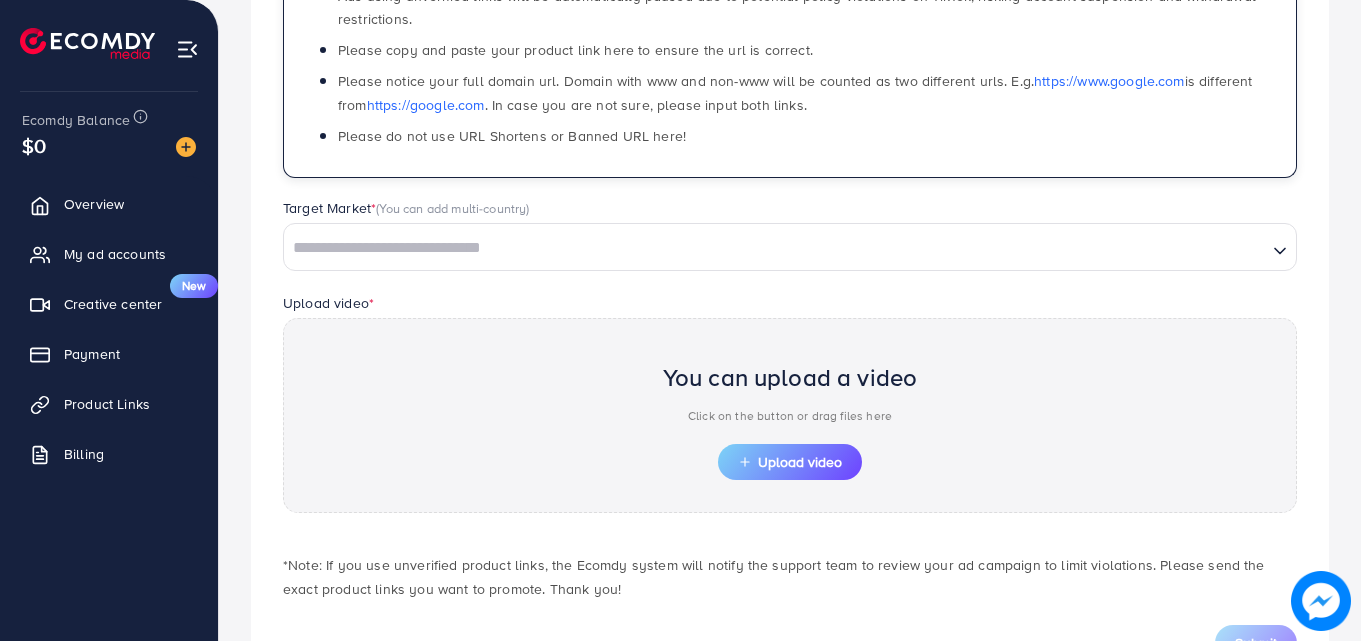 click at bounding box center [775, 248] 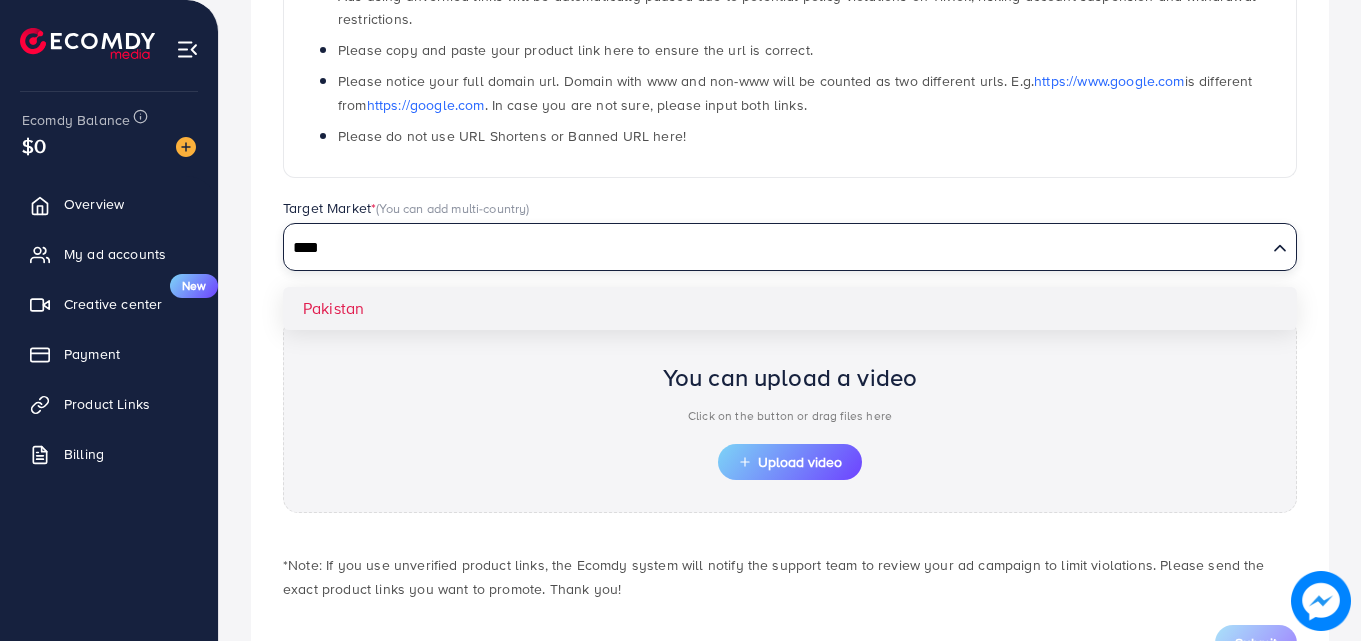 type on "****" 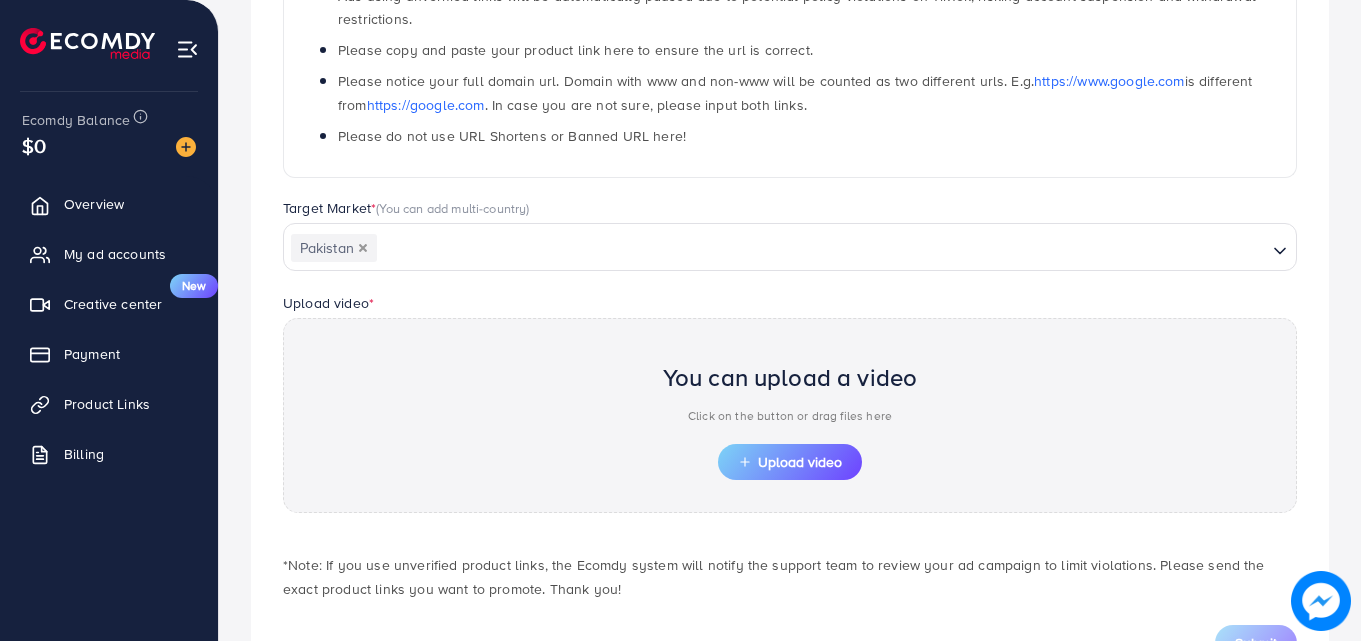 click on "**********" at bounding box center (790, 238) 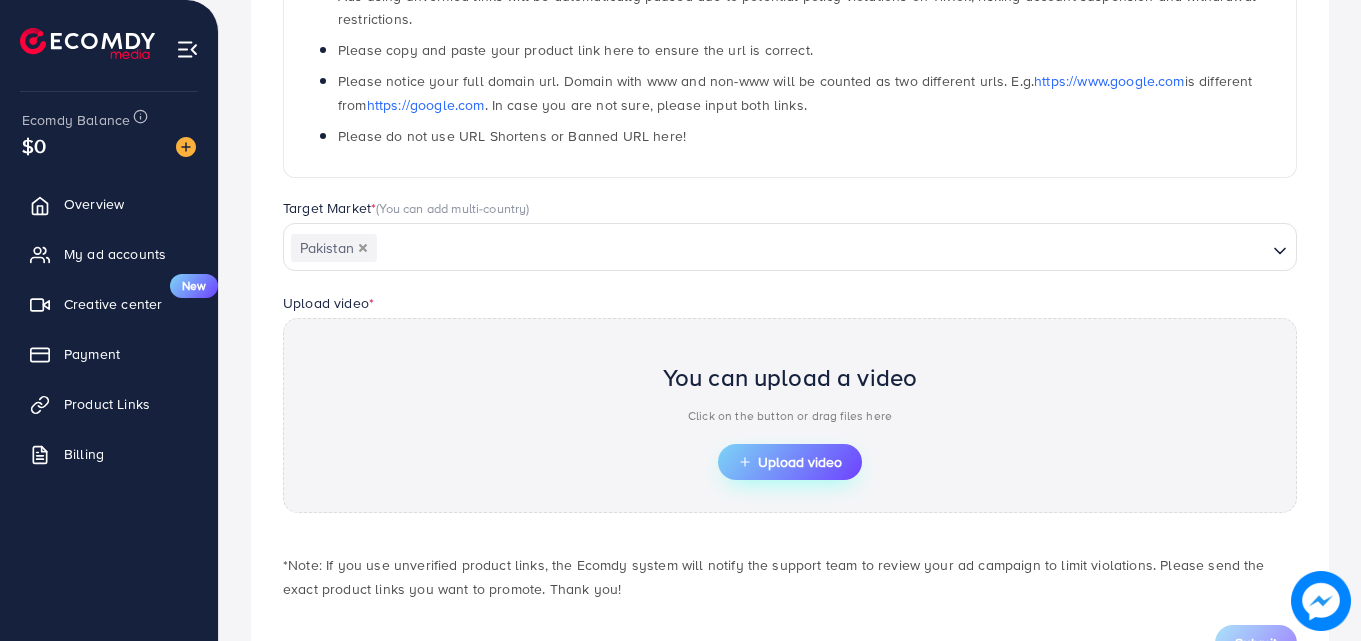 click on "Upload video" at bounding box center (790, 462) 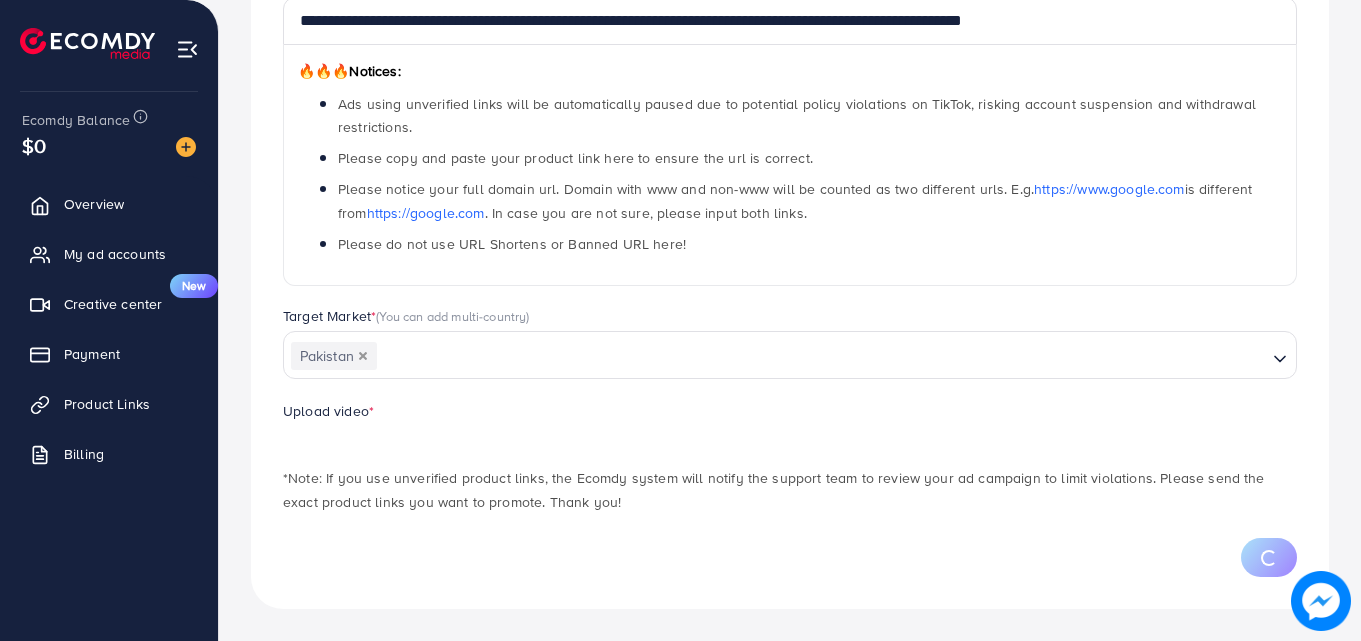 scroll, scrollTop: 388, scrollLeft: 0, axis: vertical 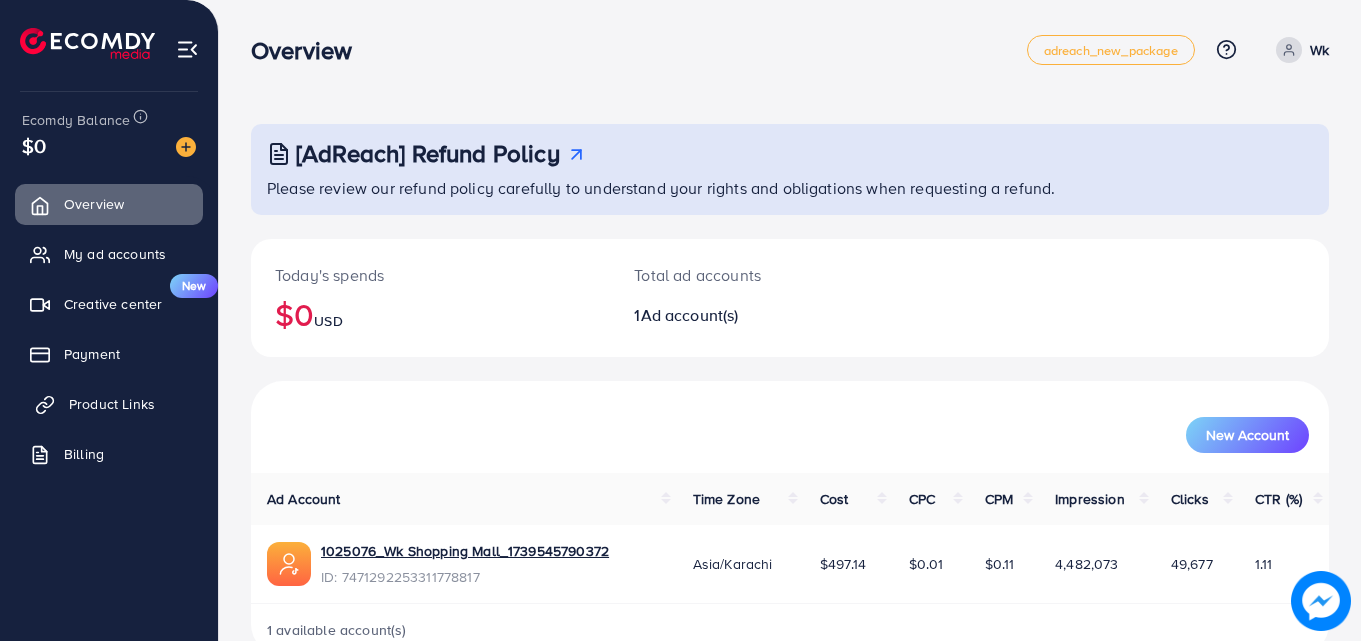 click on "Product Links" at bounding box center (112, 404) 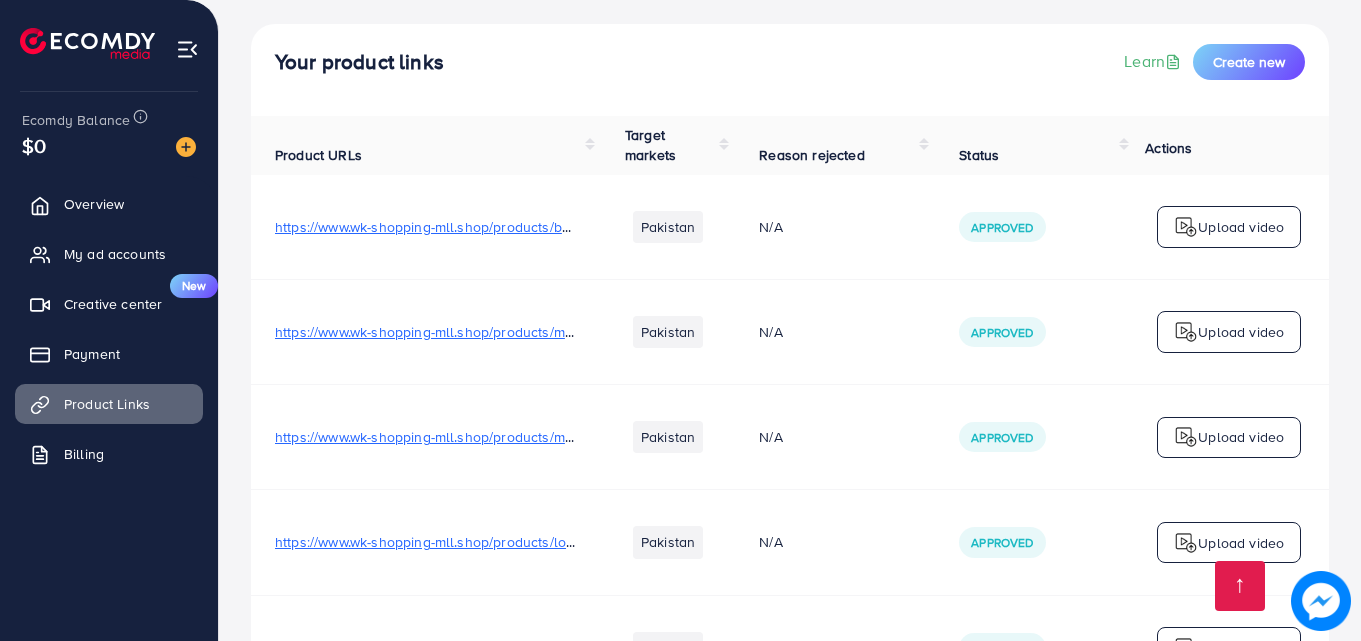 scroll, scrollTop: 0, scrollLeft: 0, axis: both 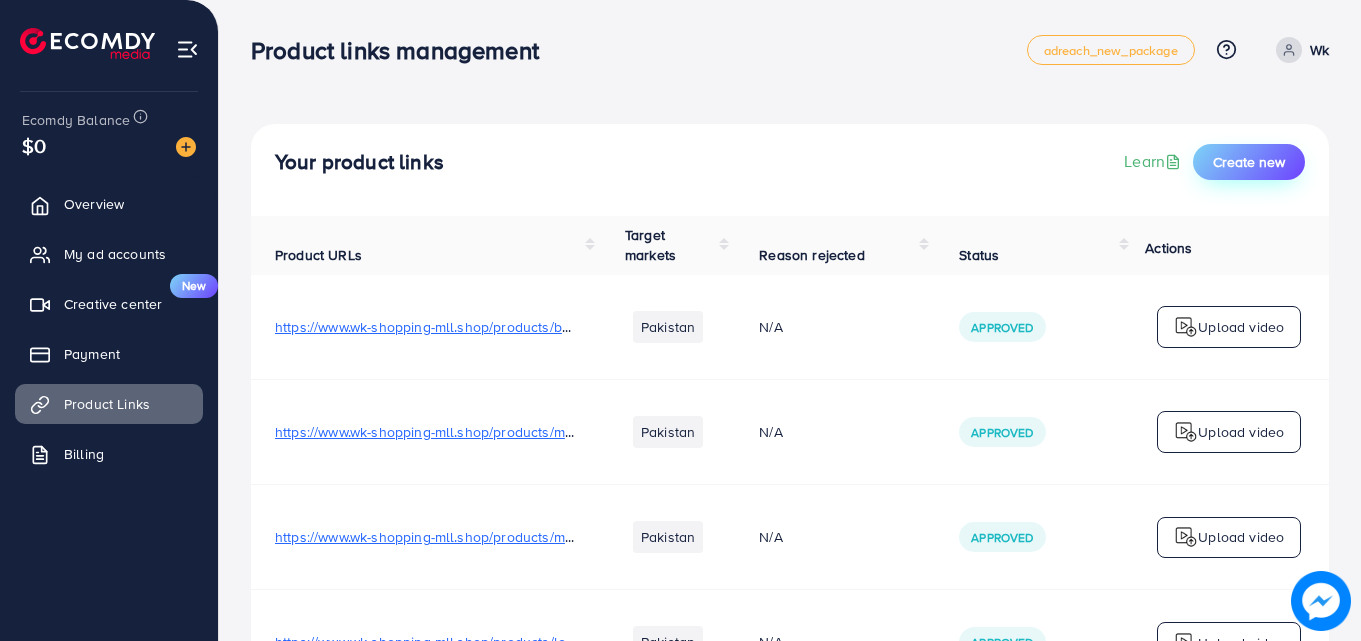 click on "Create new" at bounding box center [1249, 162] 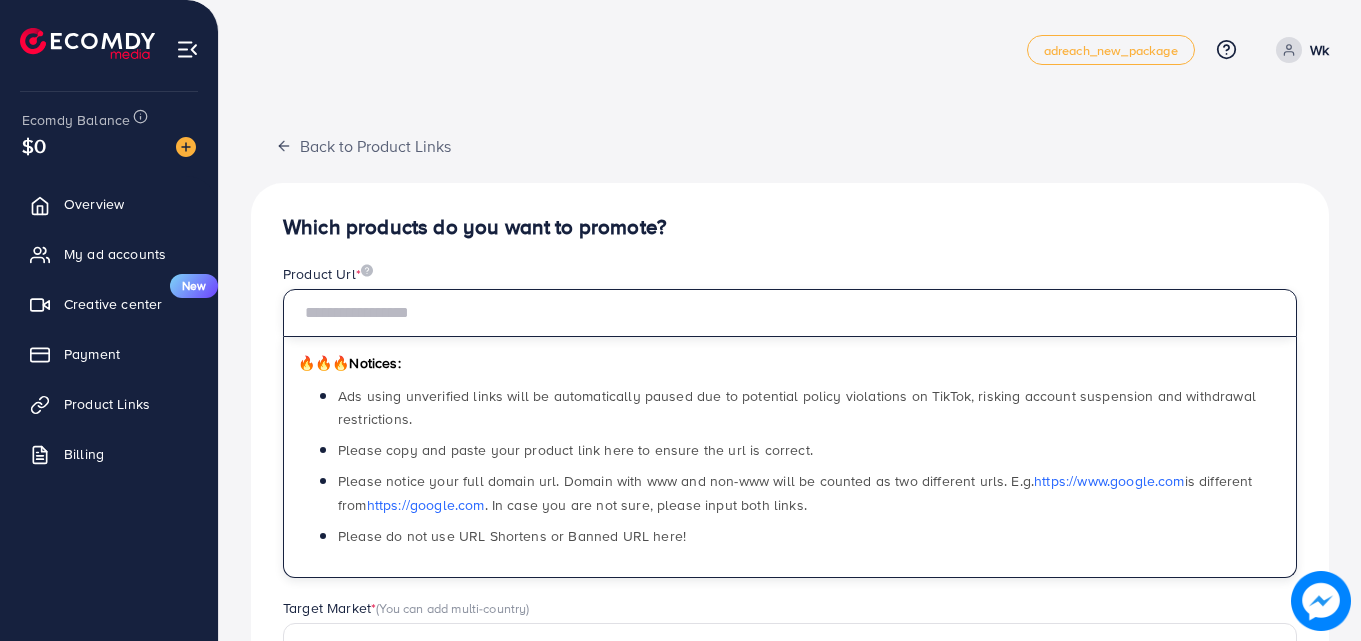 paste on "**********" 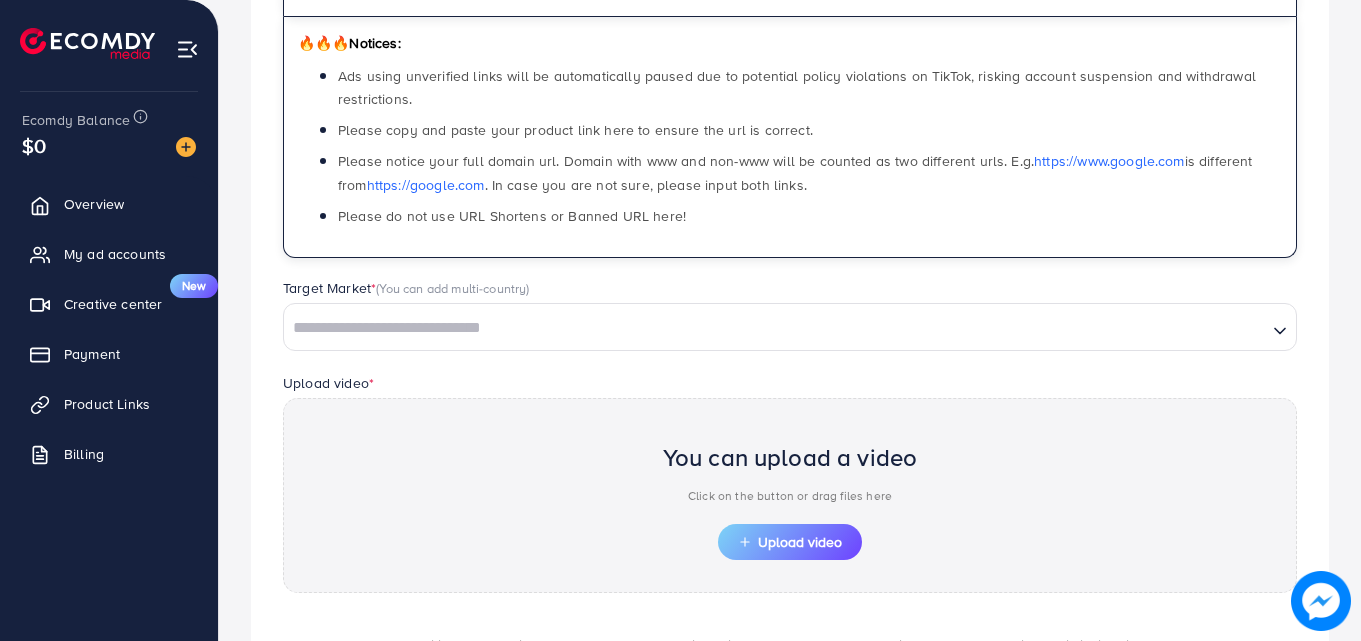 scroll, scrollTop: 400, scrollLeft: 0, axis: vertical 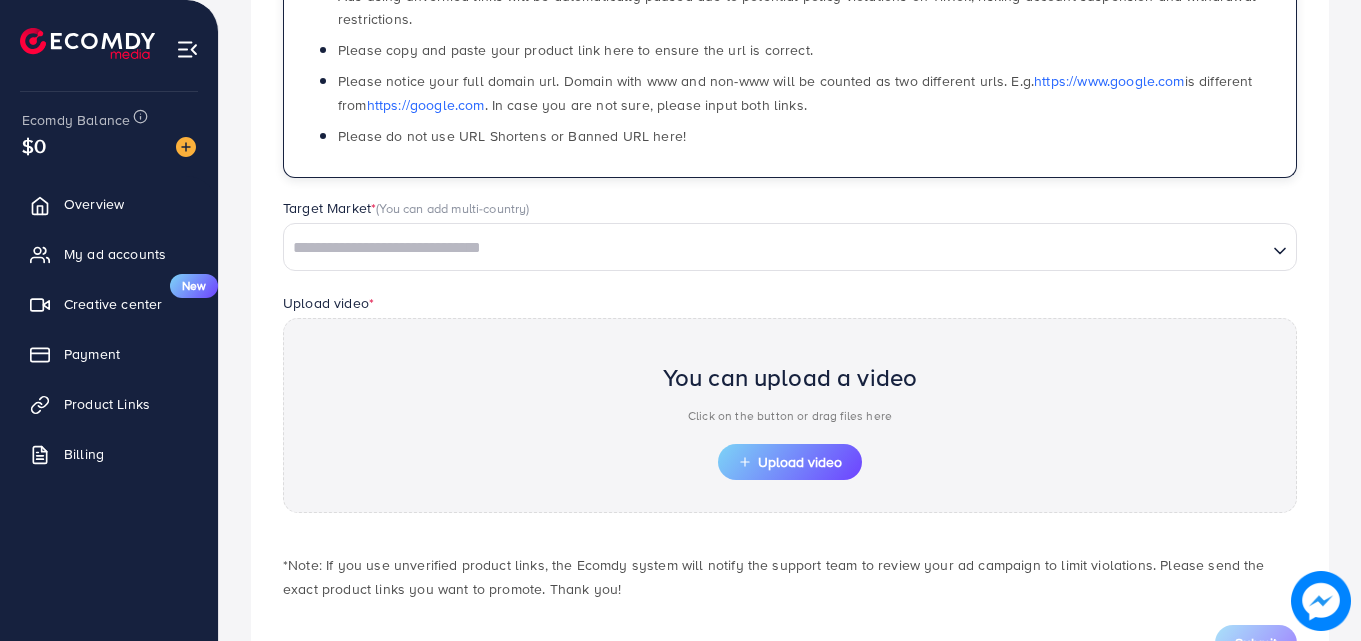 type on "**********" 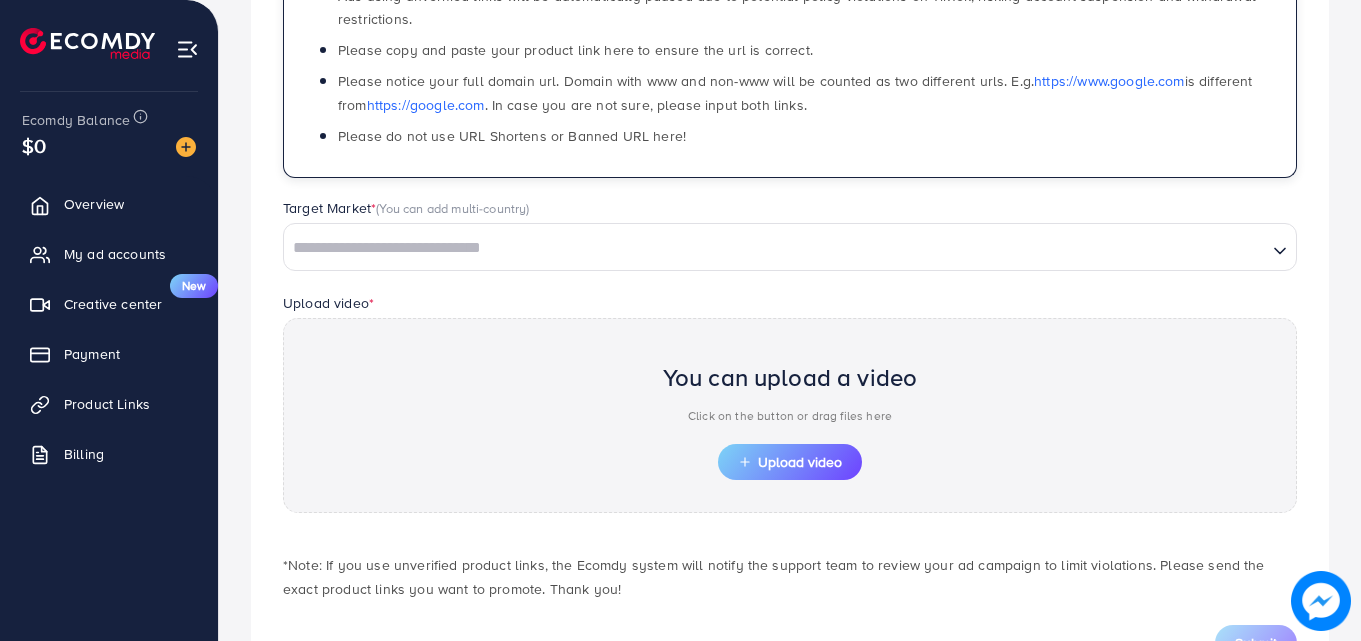 click at bounding box center (775, 248) 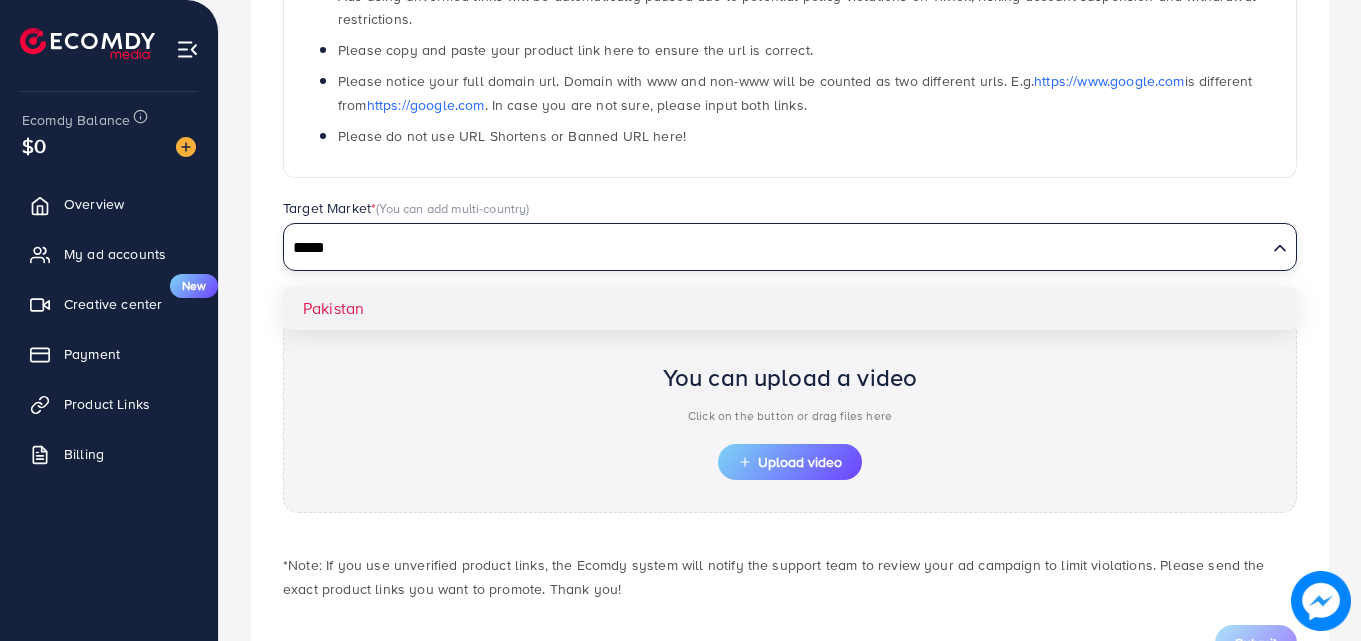 type on "*****" 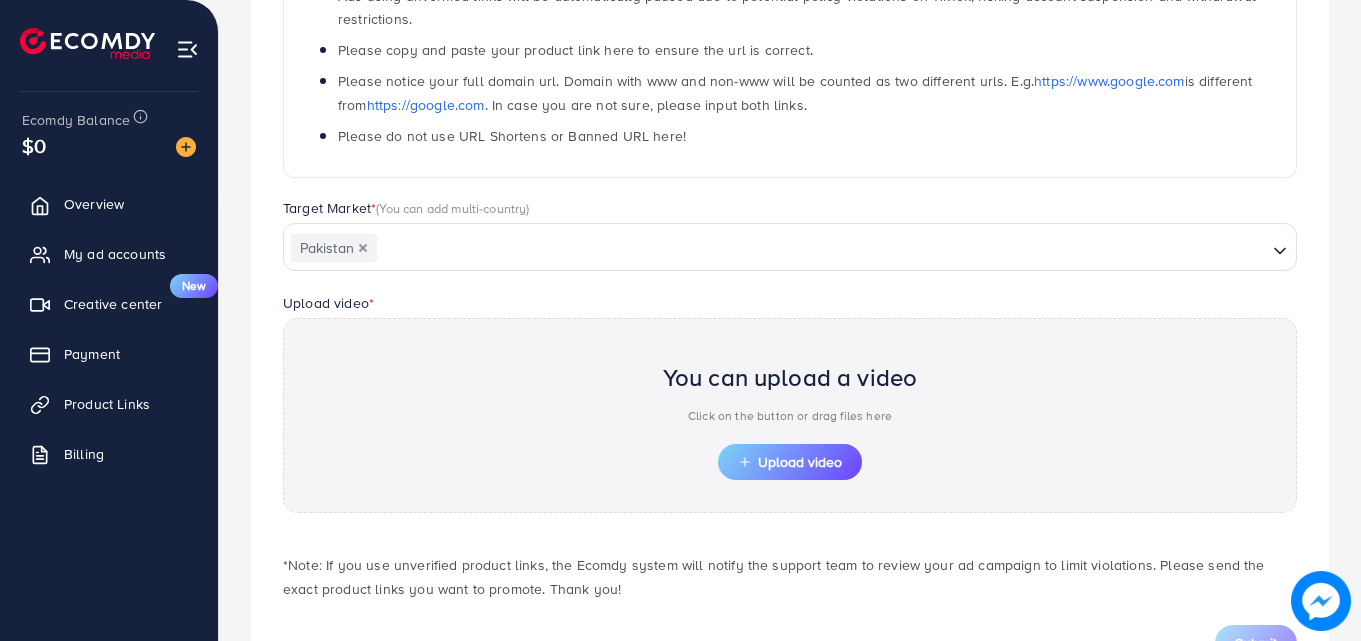 click on "Target Market  *  (You can add multi-country)
Pakistan
Loading...
Pakistan" at bounding box center [790, 244] 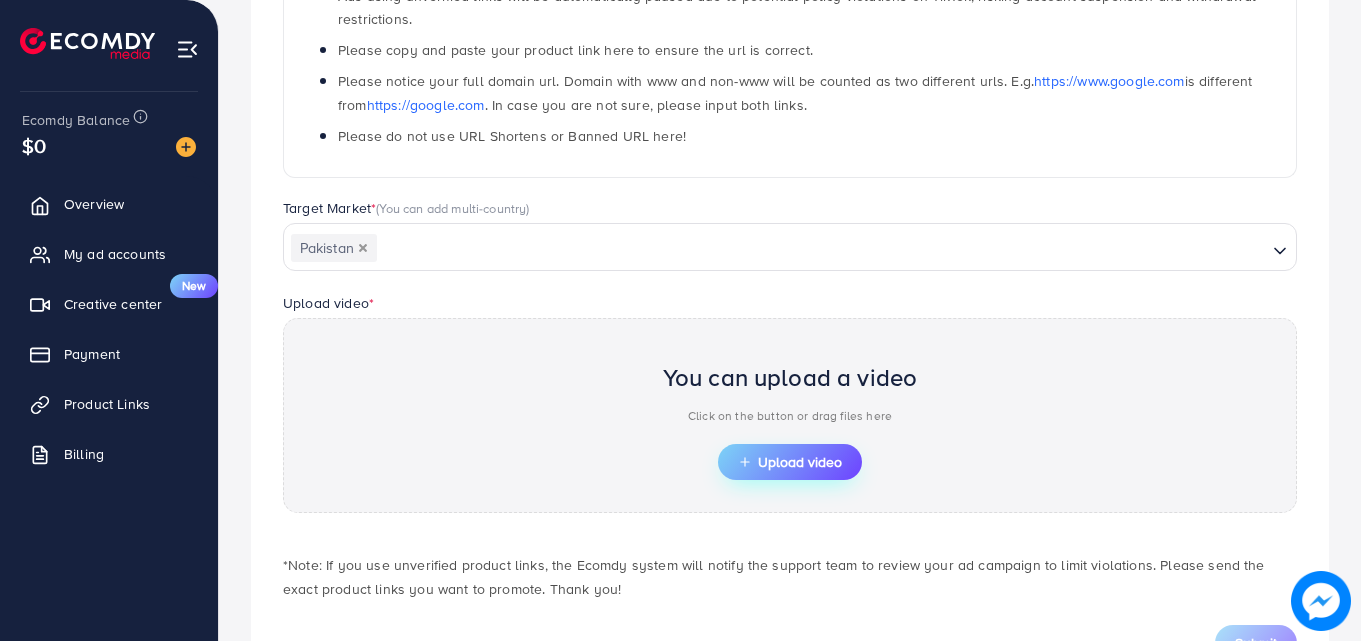 click 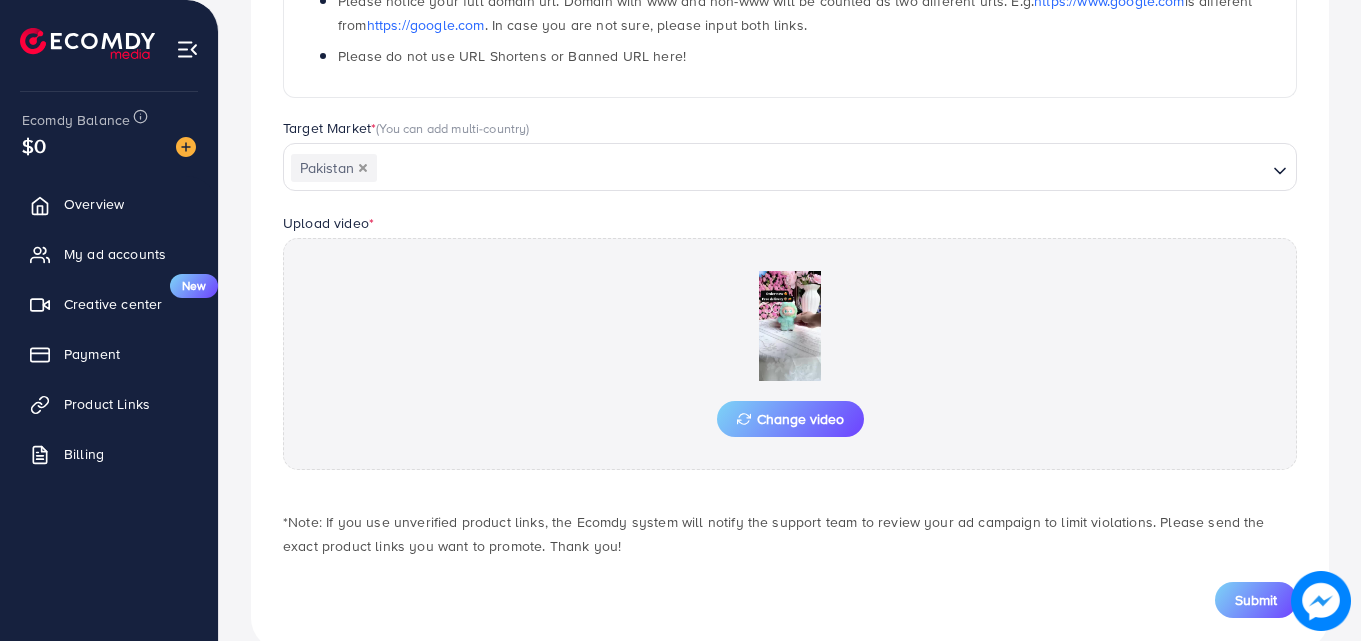 scroll, scrollTop: 521, scrollLeft: 0, axis: vertical 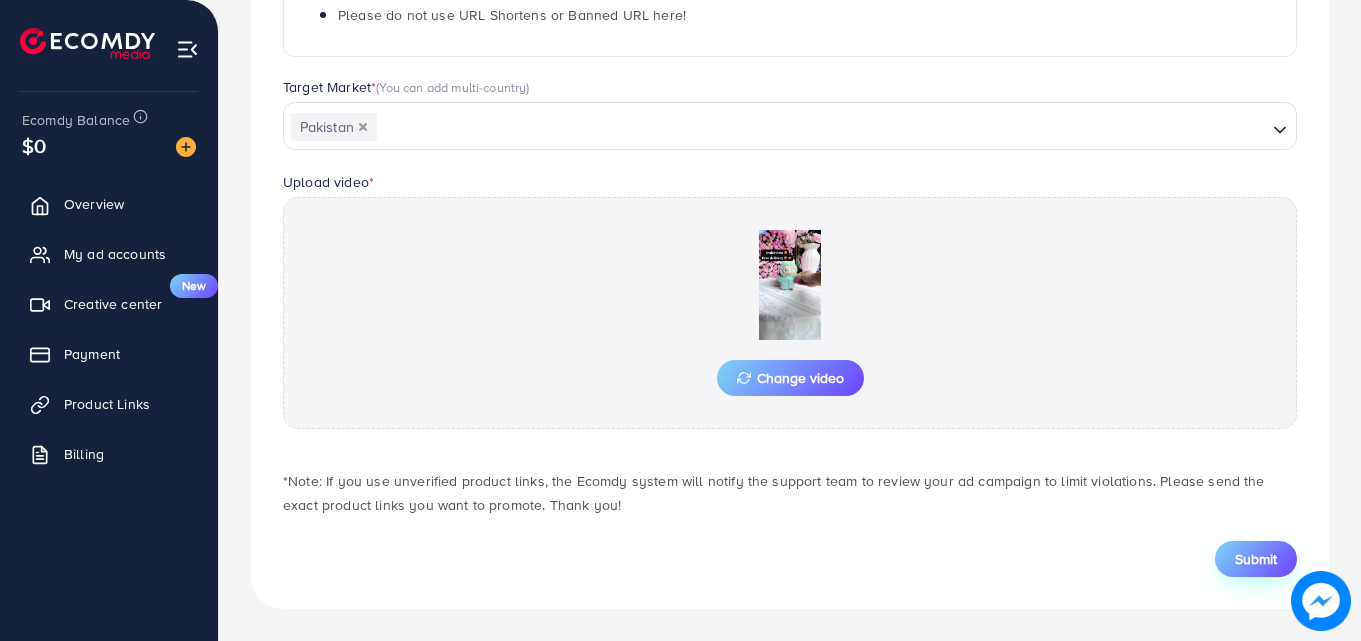 click on "Submit" at bounding box center (1256, 559) 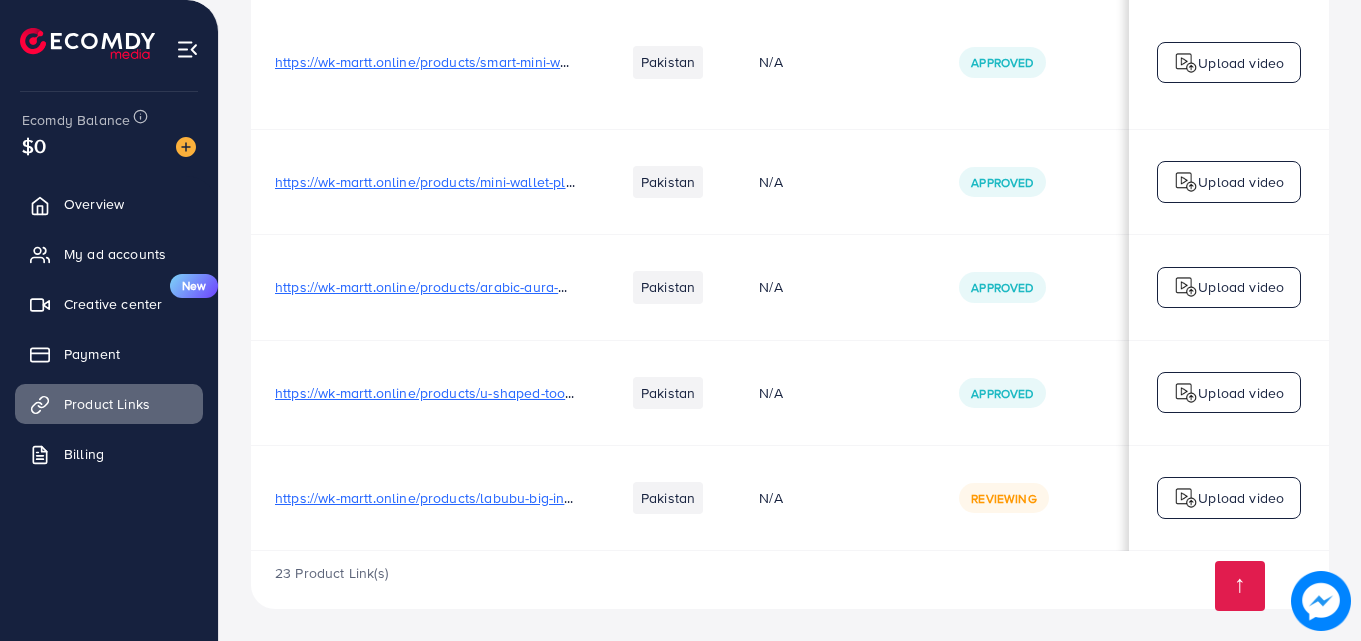 scroll, scrollTop: 2374, scrollLeft: 0, axis: vertical 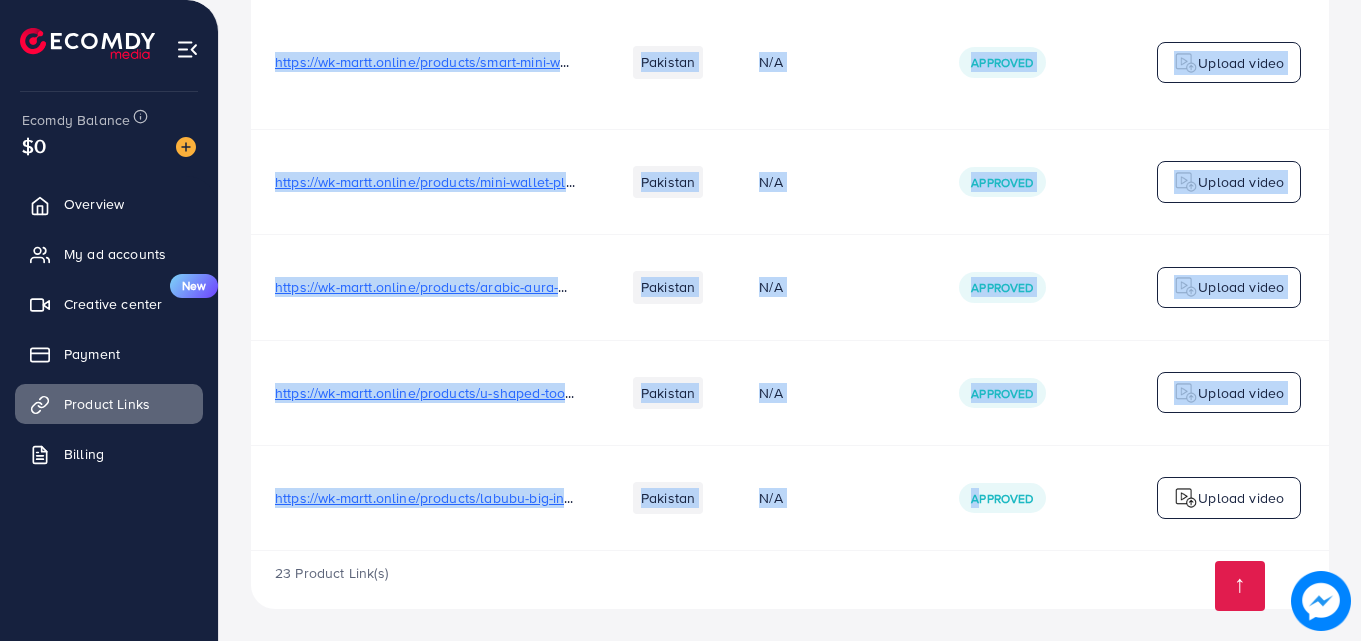 drag, startPoint x: 977, startPoint y: 543, endPoint x: 1139, endPoint y: 550, distance: 162.15117 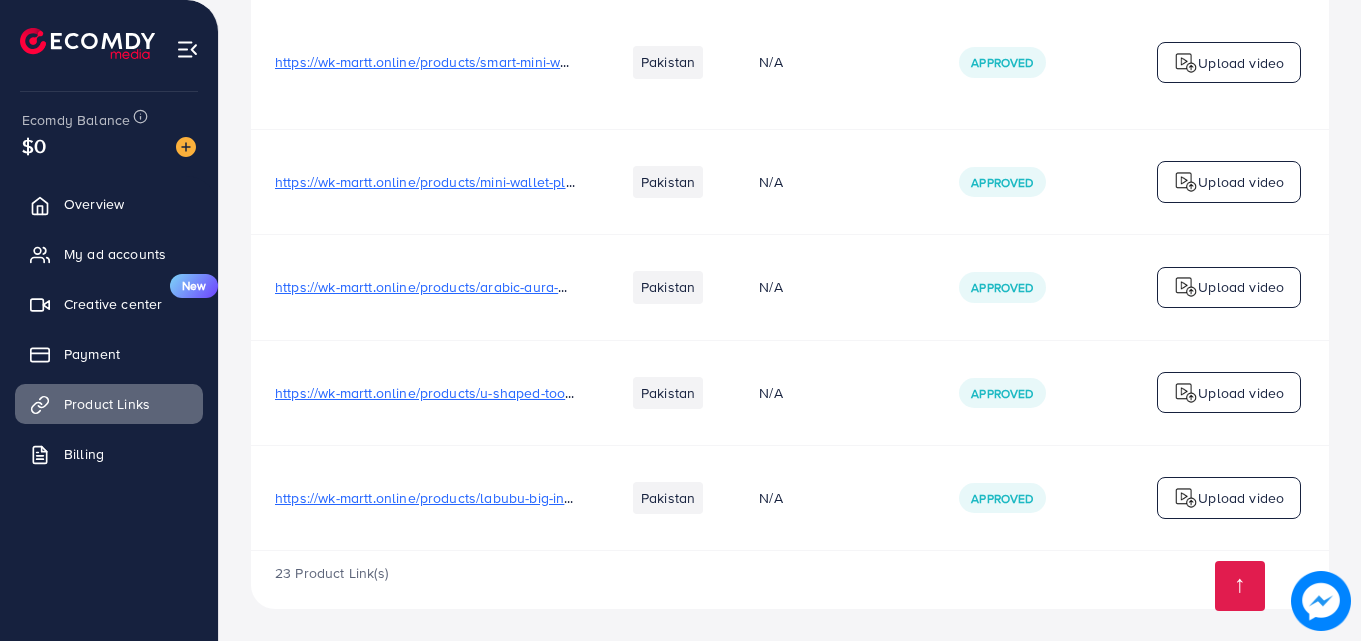 click on "Approved" at bounding box center [1035, 497] 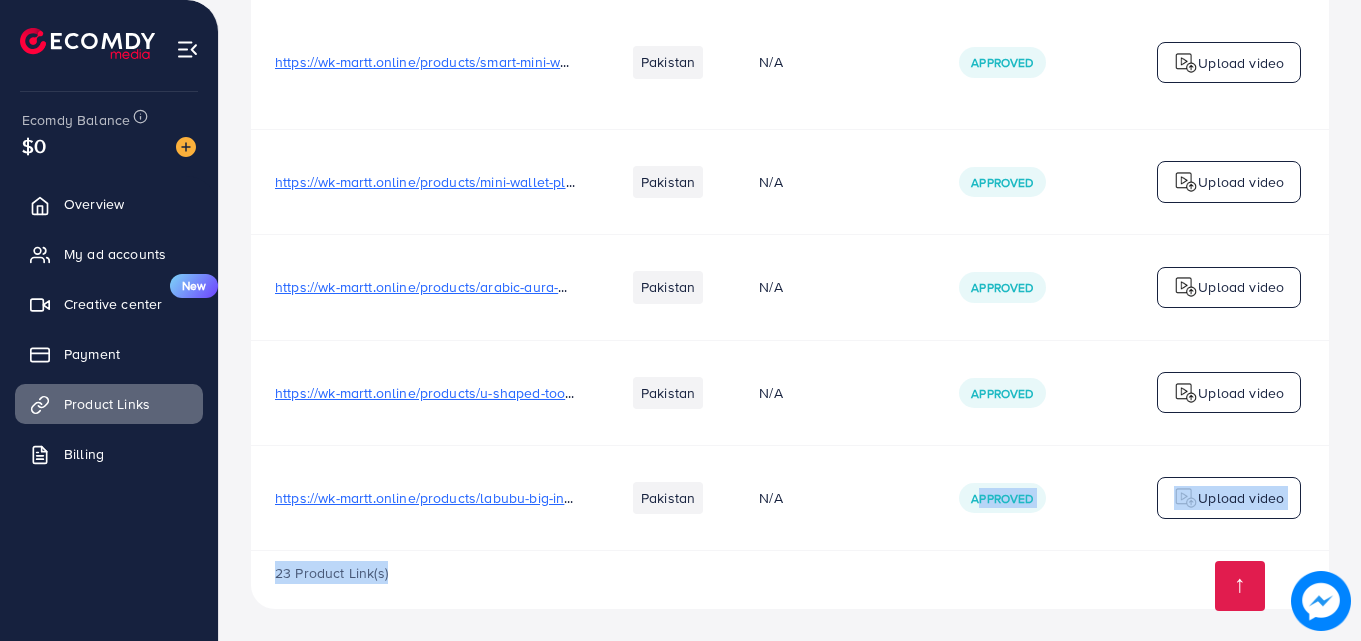 drag, startPoint x: 977, startPoint y: 545, endPoint x: 1071, endPoint y: 553, distance: 94.33981 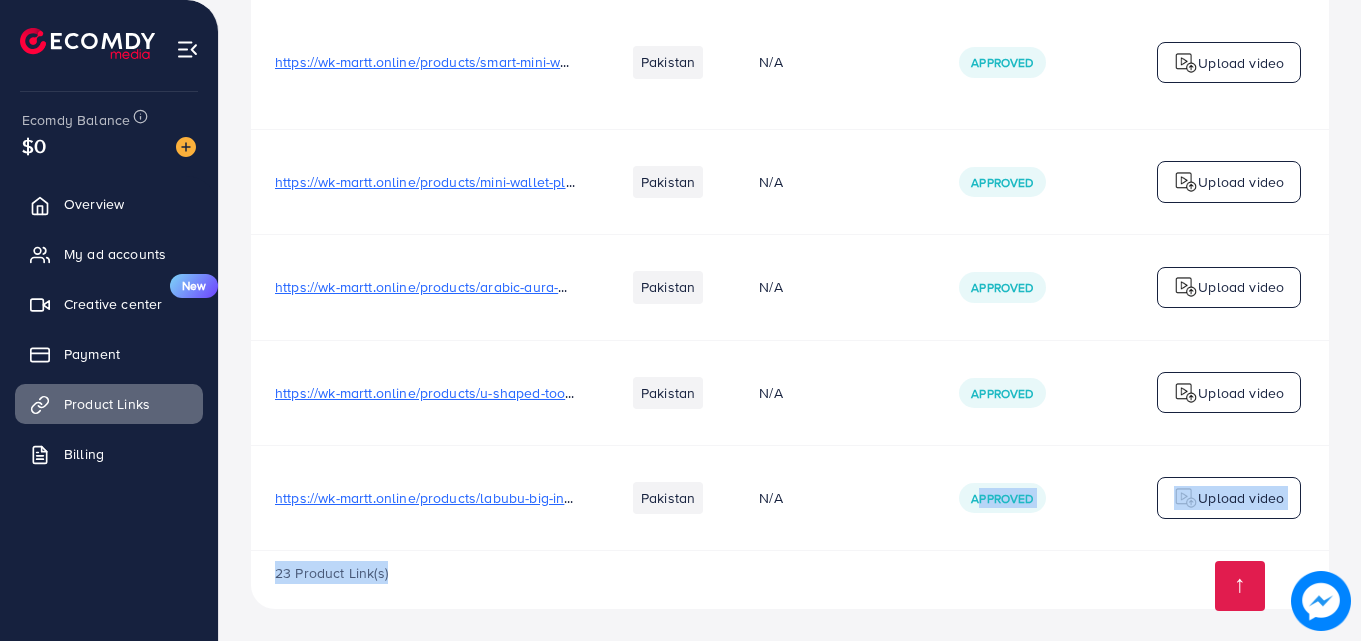 drag, startPoint x: 673, startPoint y: 612, endPoint x: 614, endPoint y: 589, distance: 63.324562 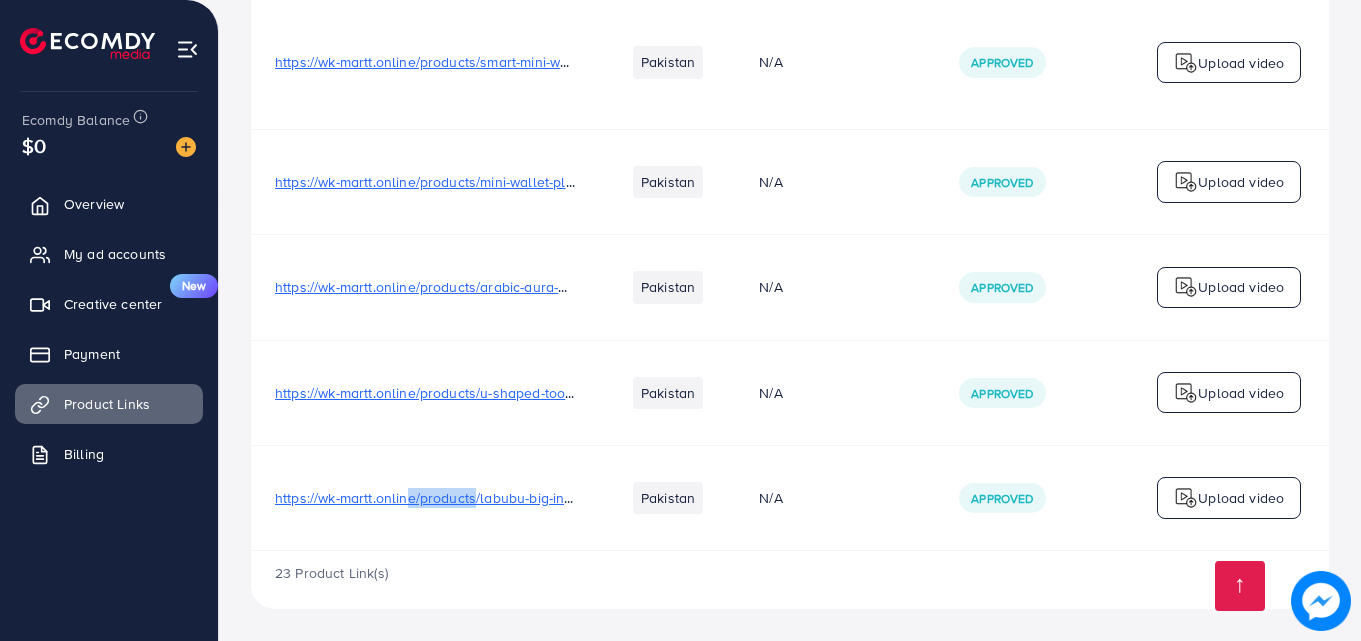 drag, startPoint x: 410, startPoint y: 544, endPoint x: 472, endPoint y: 540, distance: 62.1289 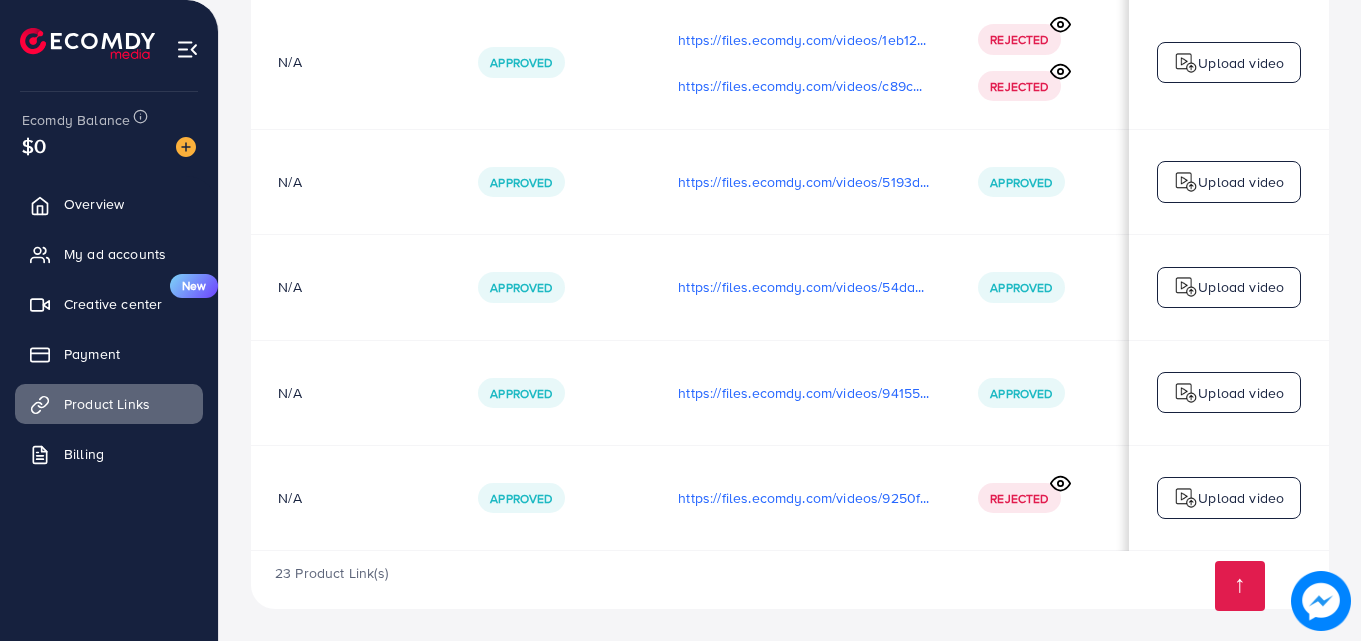 scroll, scrollTop: 0, scrollLeft: 506, axis: horizontal 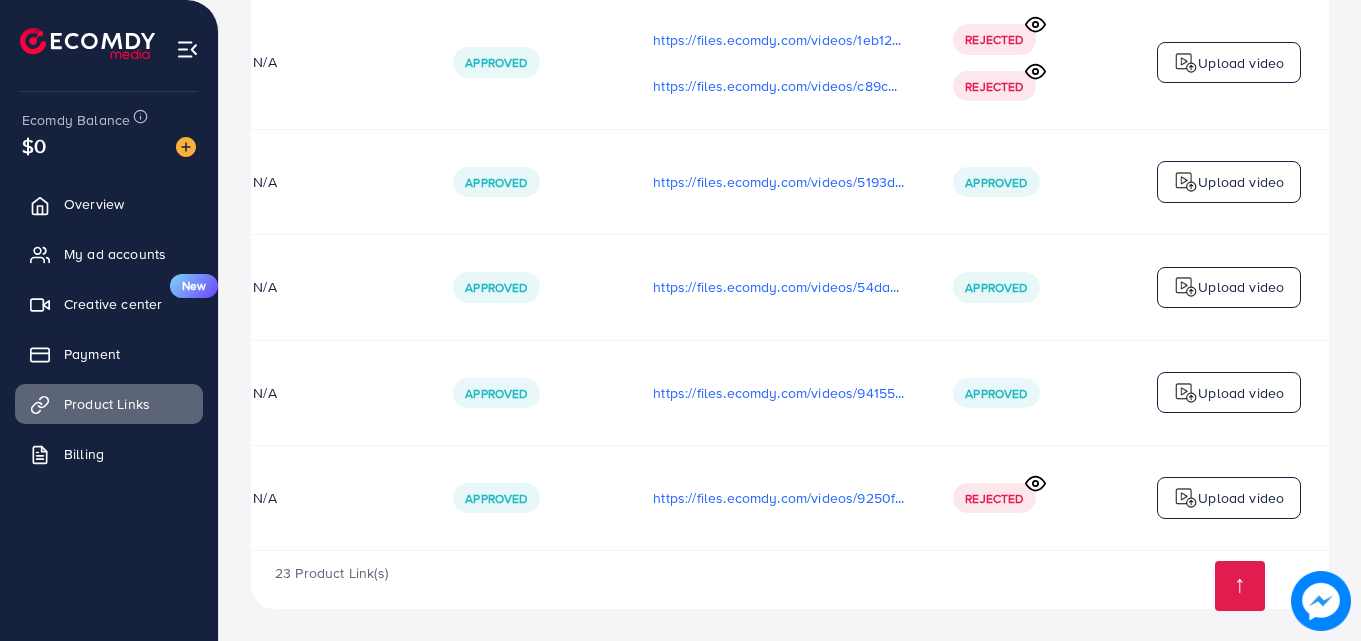 click 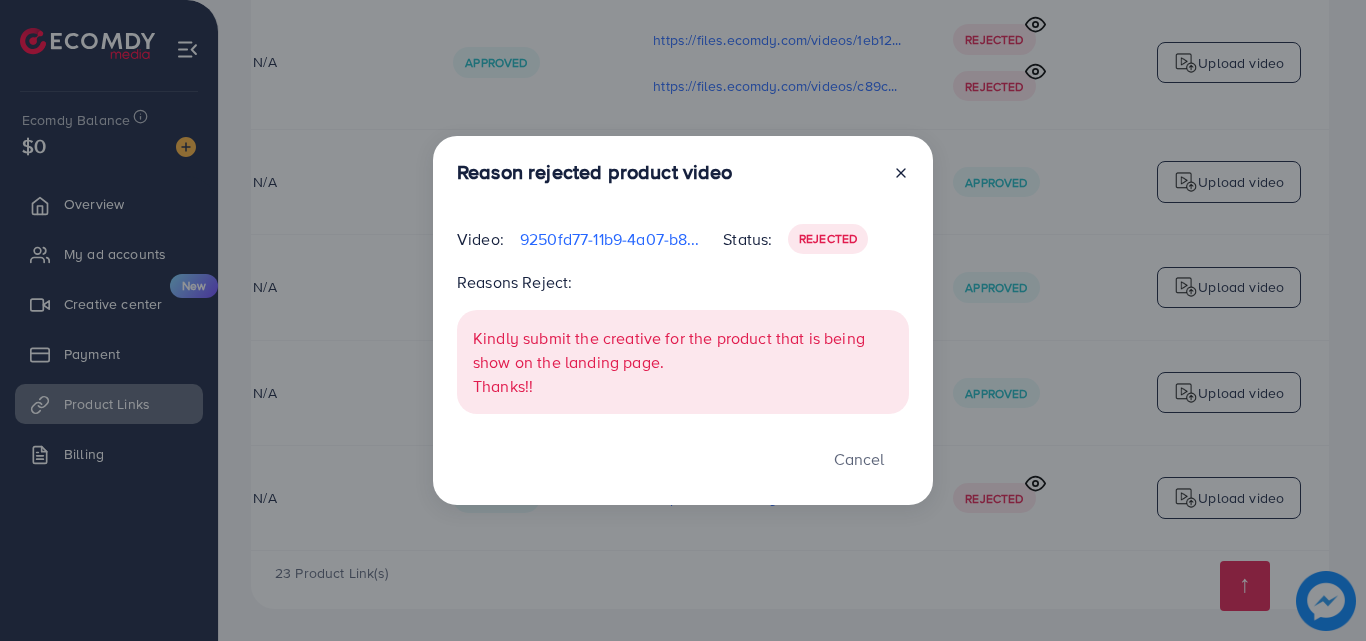 click on "Rejected" at bounding box center (828, 238) 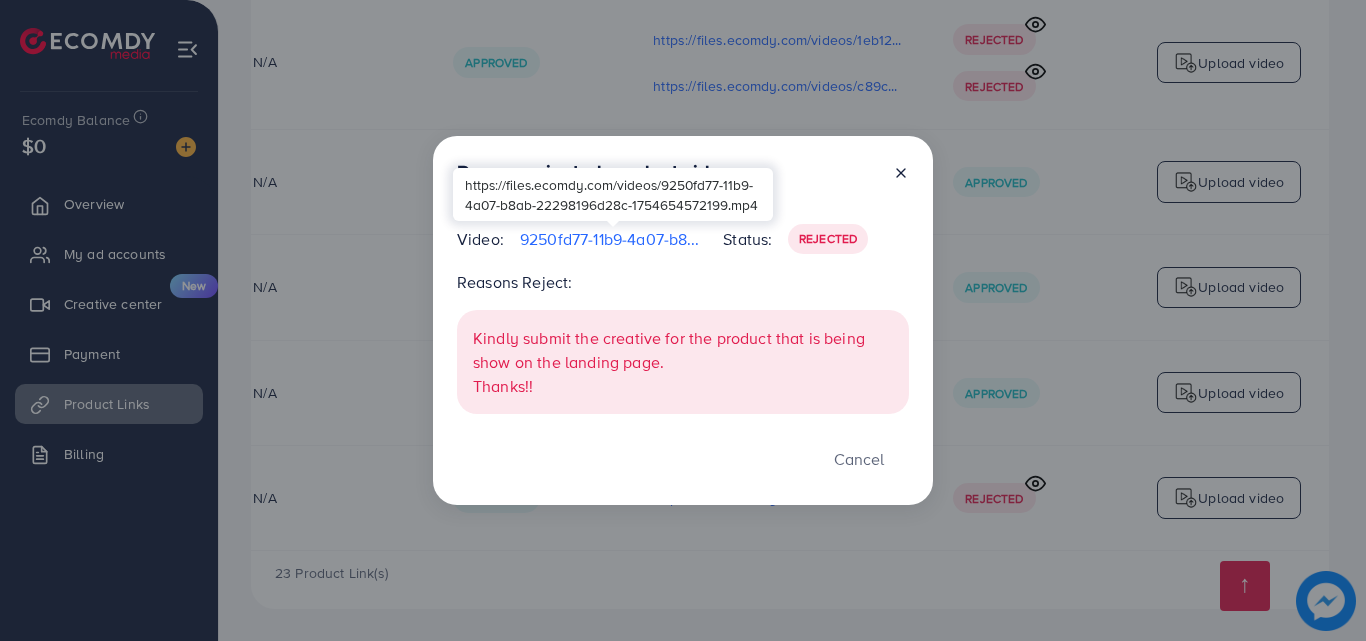 click on "https://files.ecomdy.com/videos/9250fd77-11b9-4a07-b8ab-22298196d28c-1754654572199.mp4" at bounding box center (613, 194) 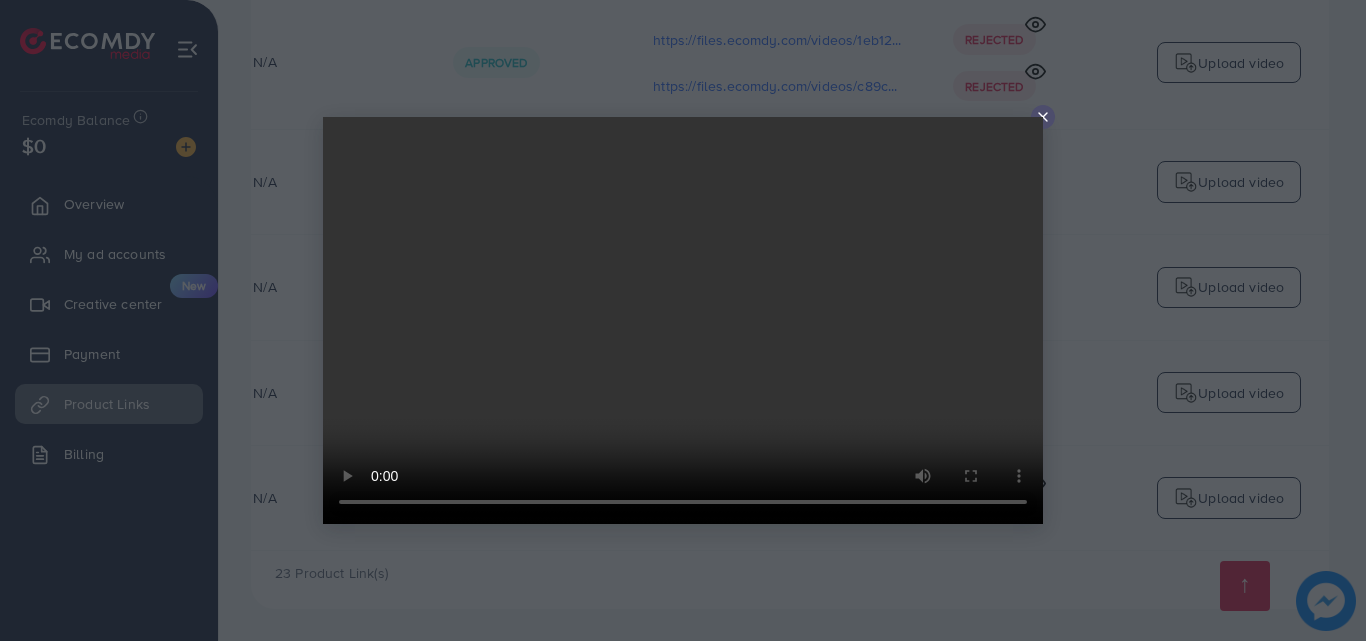 click at bounding box center [683, 320] 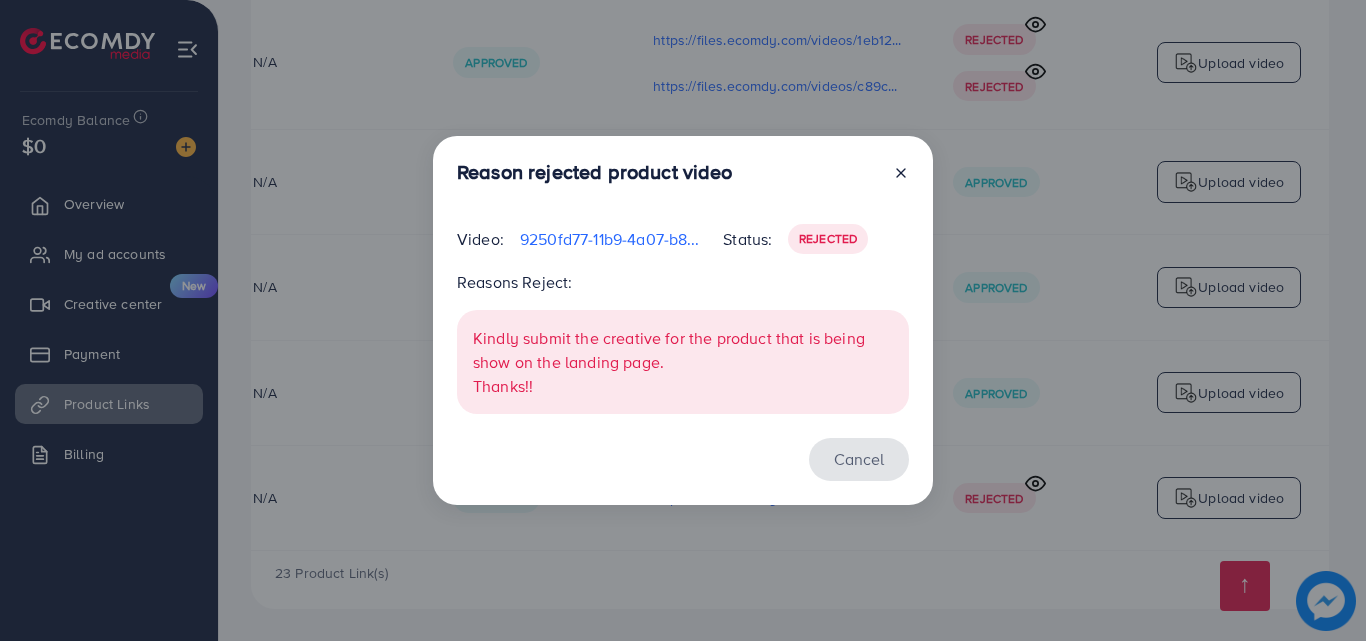 click on "Cancel" at bounding box center [859, 459] 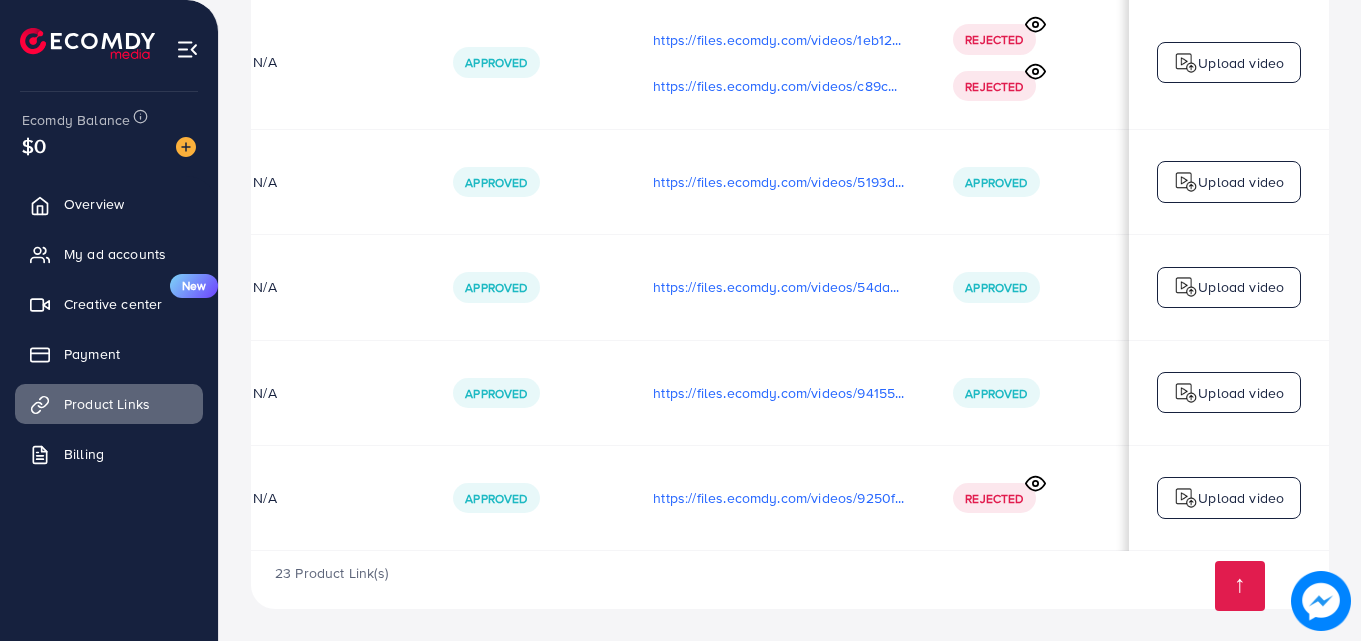 scroll, scrollTop: 0, scrollLeft: 501, axis: horizontal 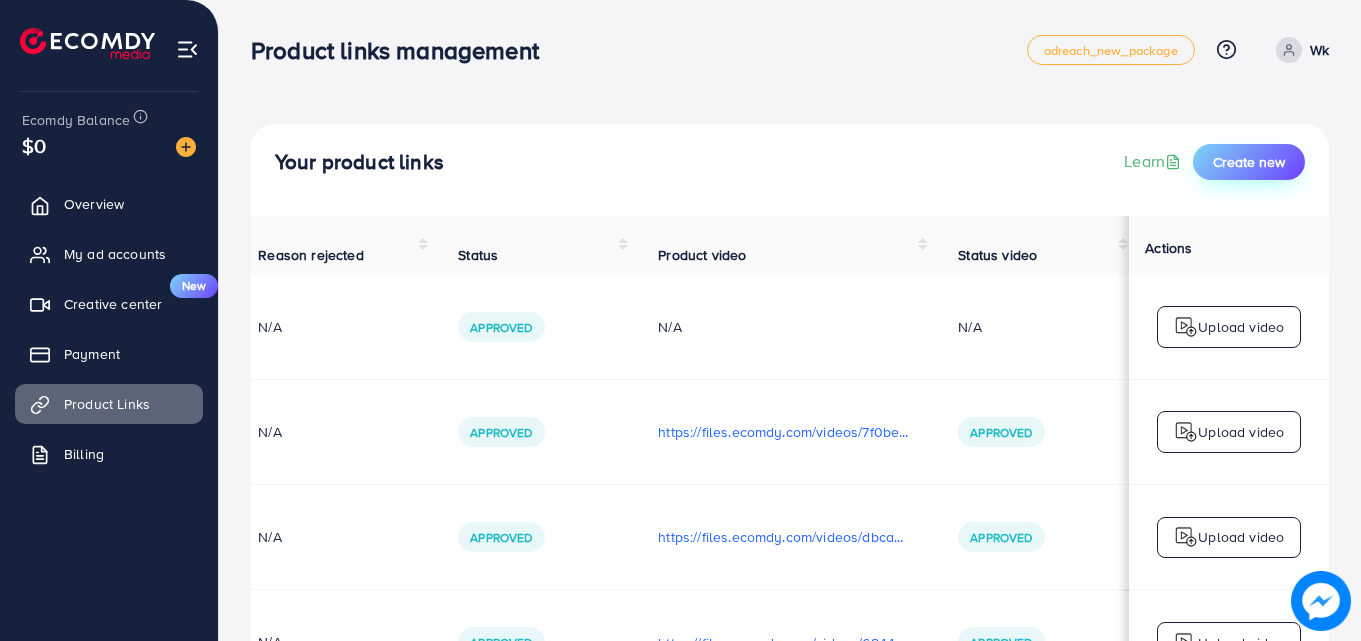 click on "Create new" at bounding box center (1249, 162) 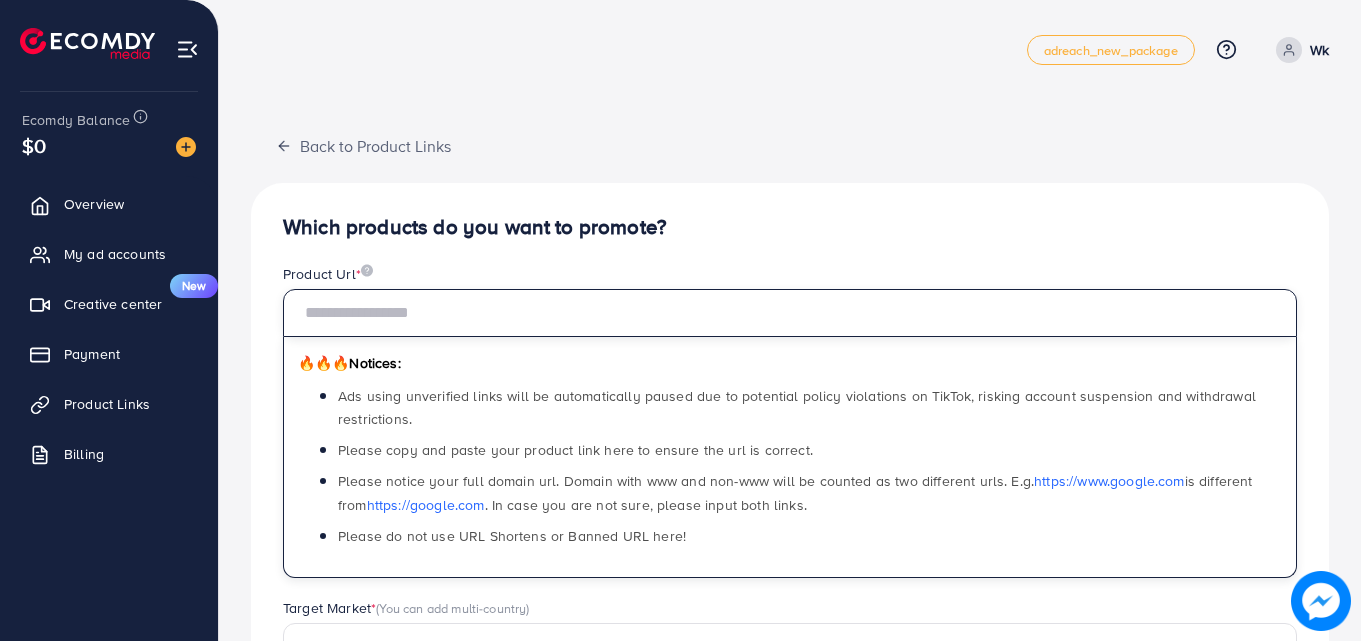 paste on "**********" 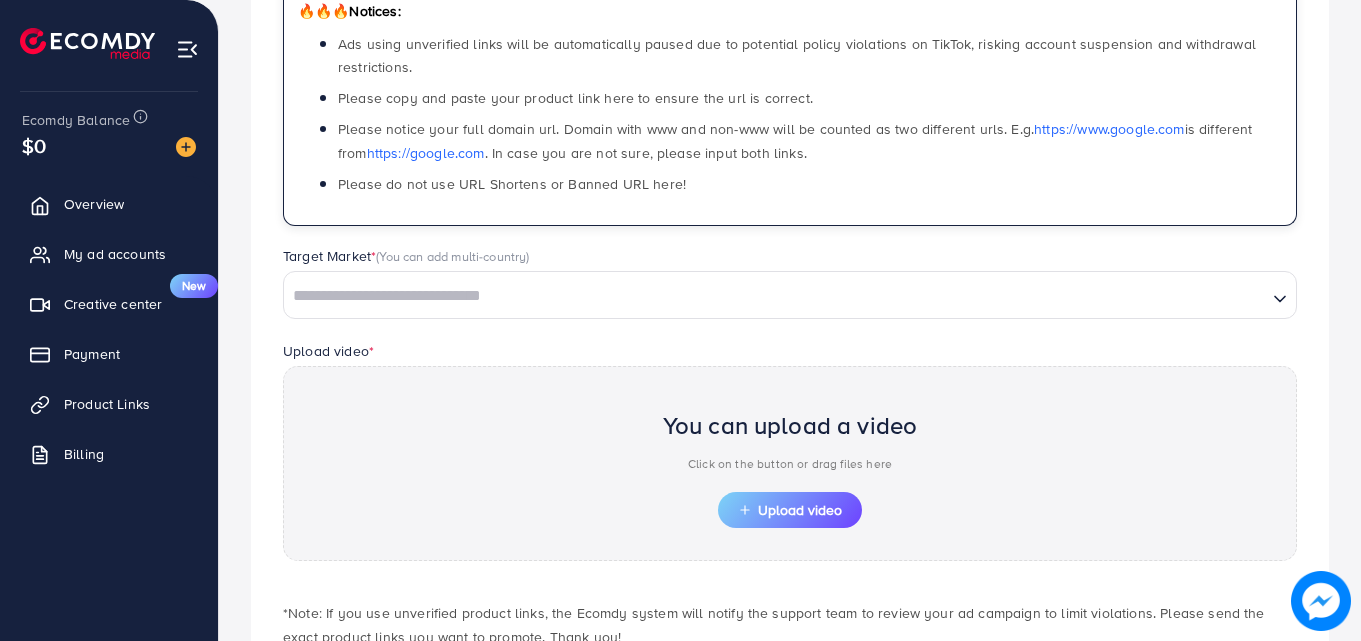scroll, scrollTop: 400, scrollLeft: 0, axis: vertical 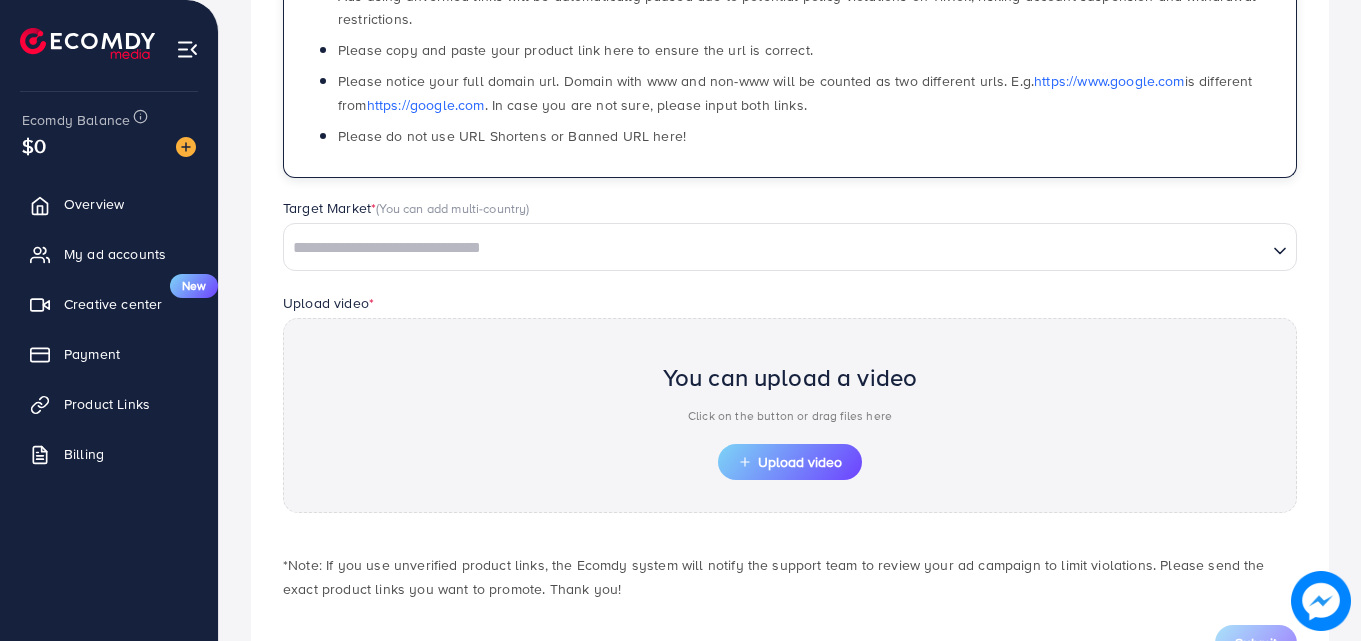 type on "**********" 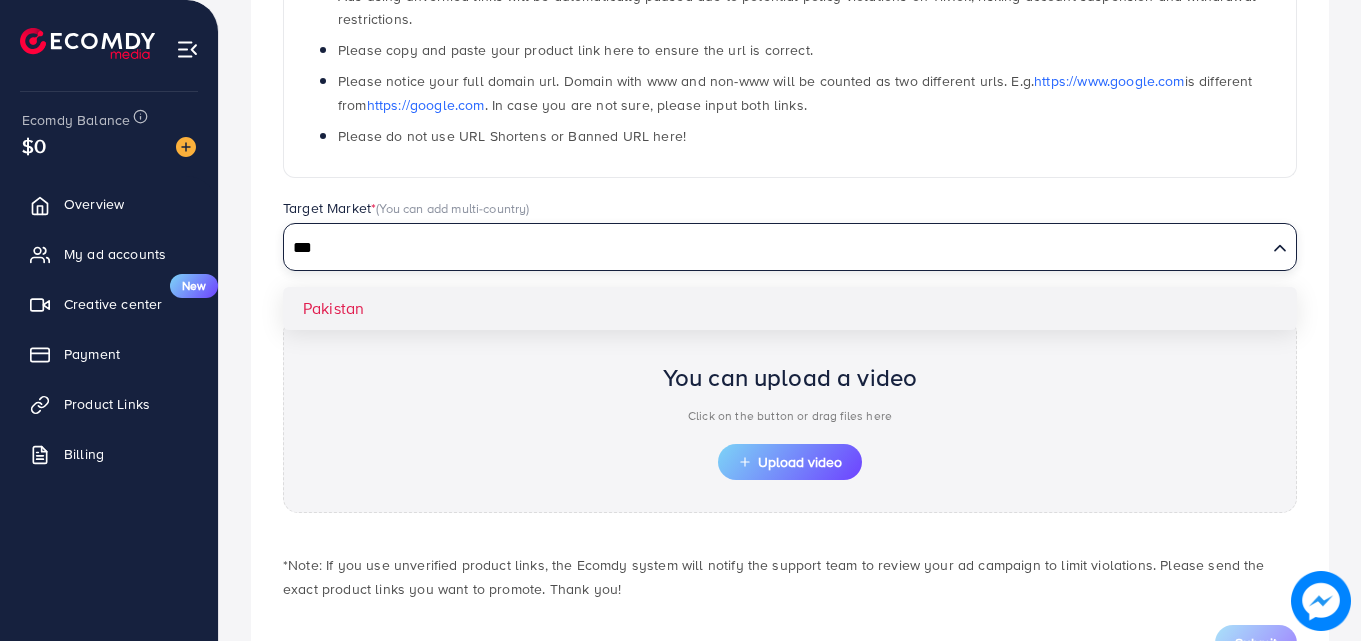 type on "***" 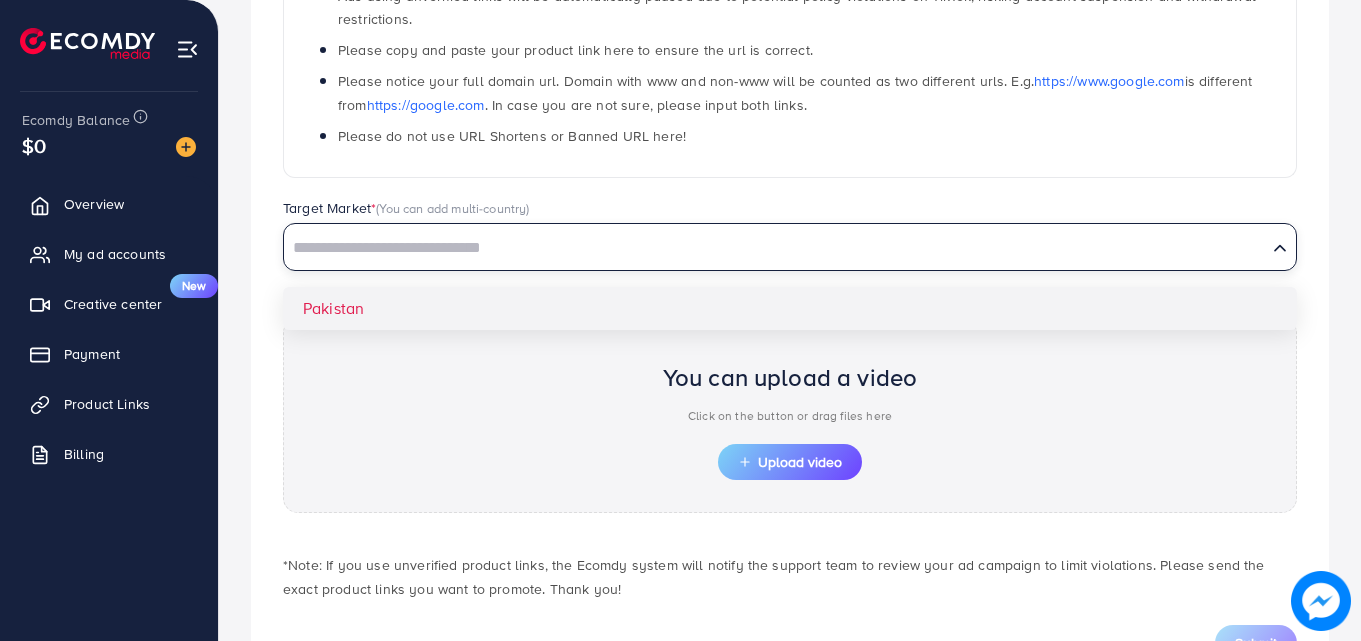 click on "**********" at bounding box center (790, 238) 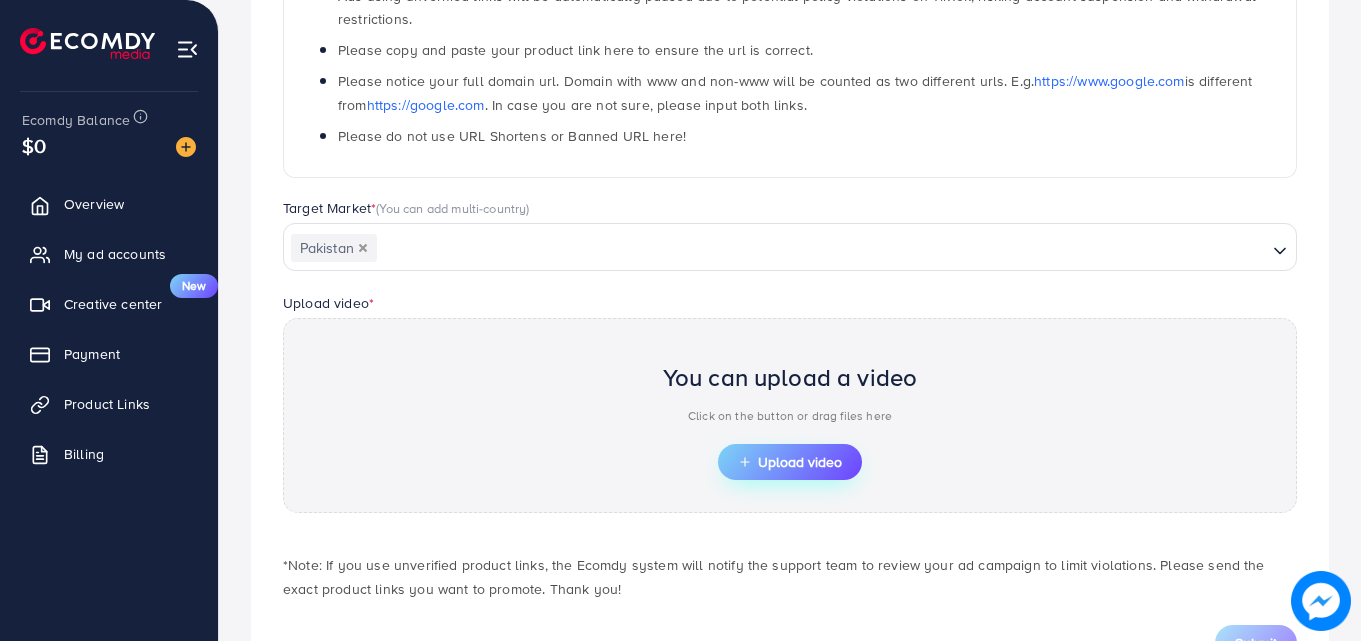 click on "Upload video" at bounding box center [790, 462] 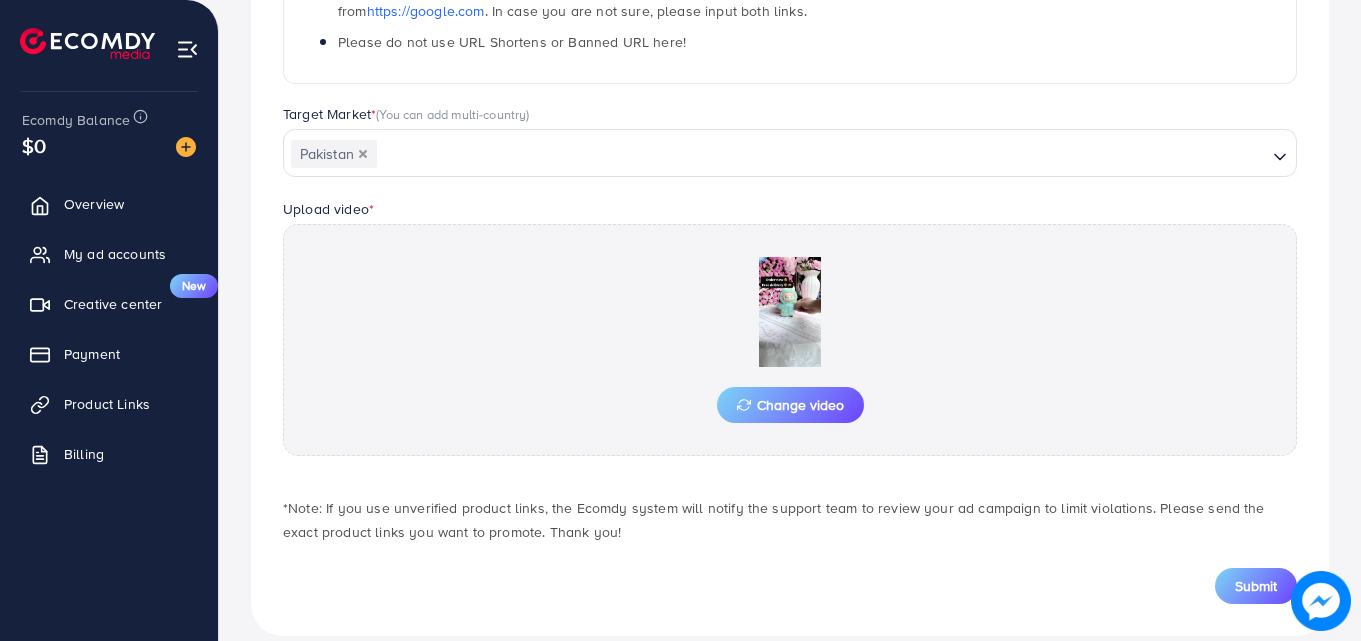 scroll, scrollTop: 521, scrollLeft: 0, axis: vertical 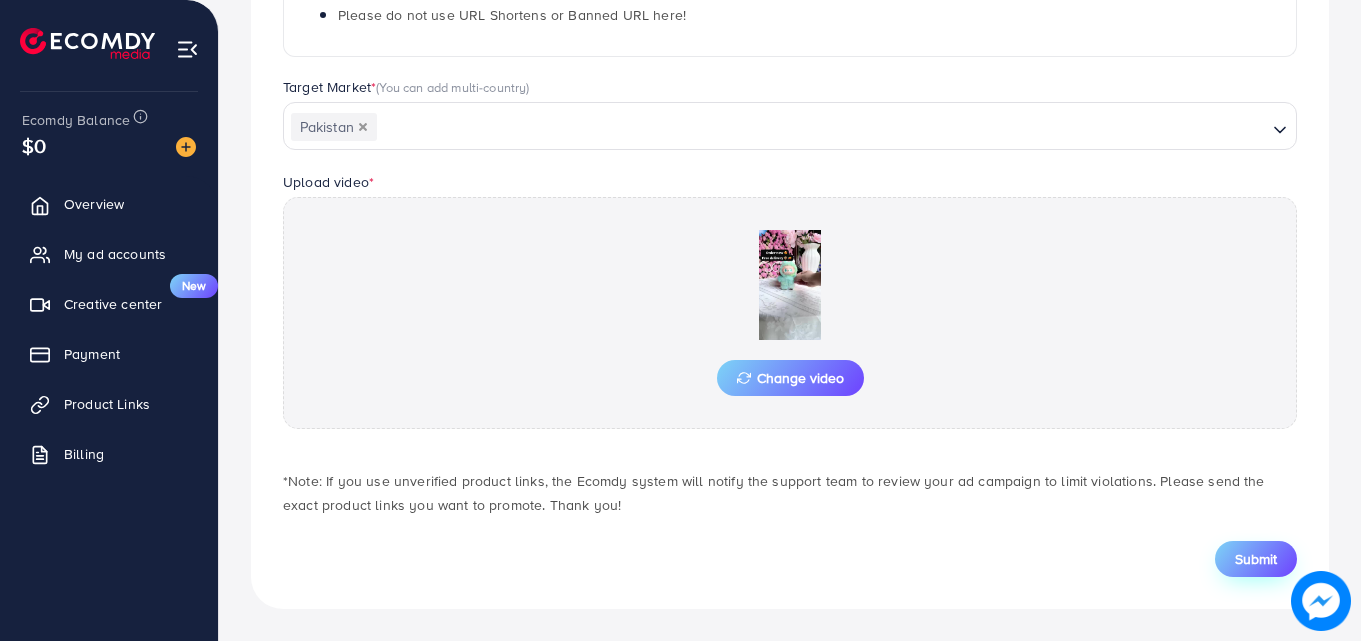 click on "Submit" at bounding box center (1256, 559) 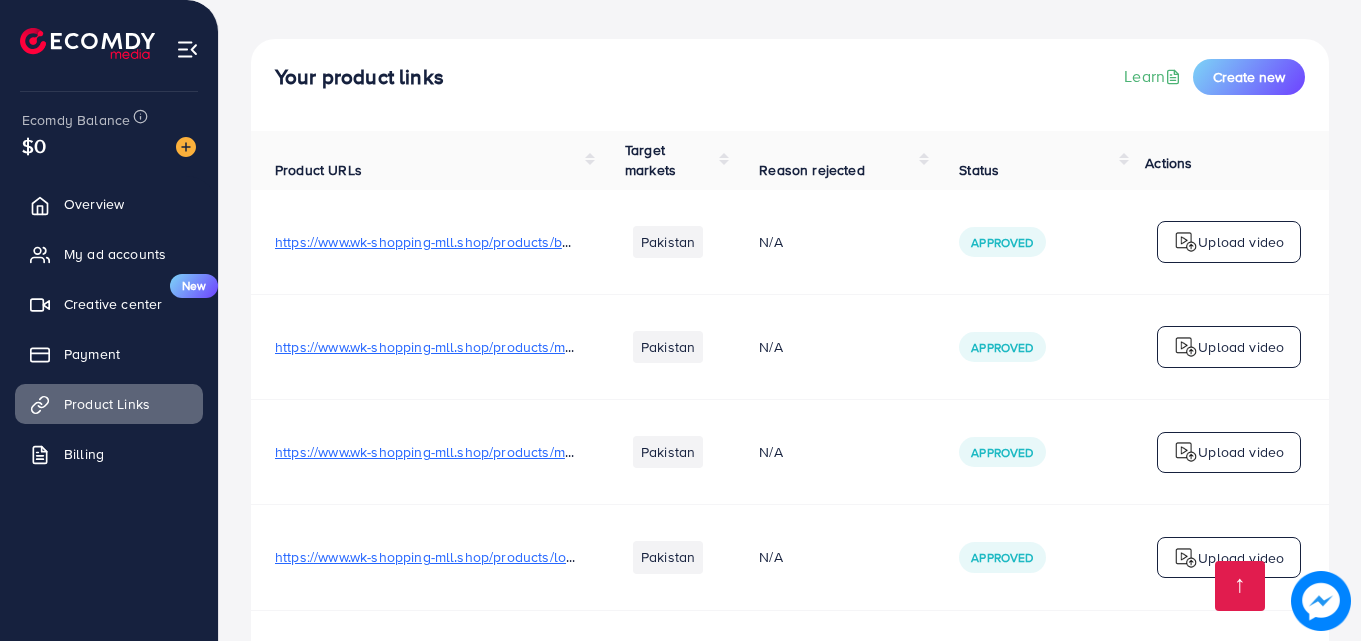 scroll, scrollTop: 0, scrollLeft: 0, axis: both 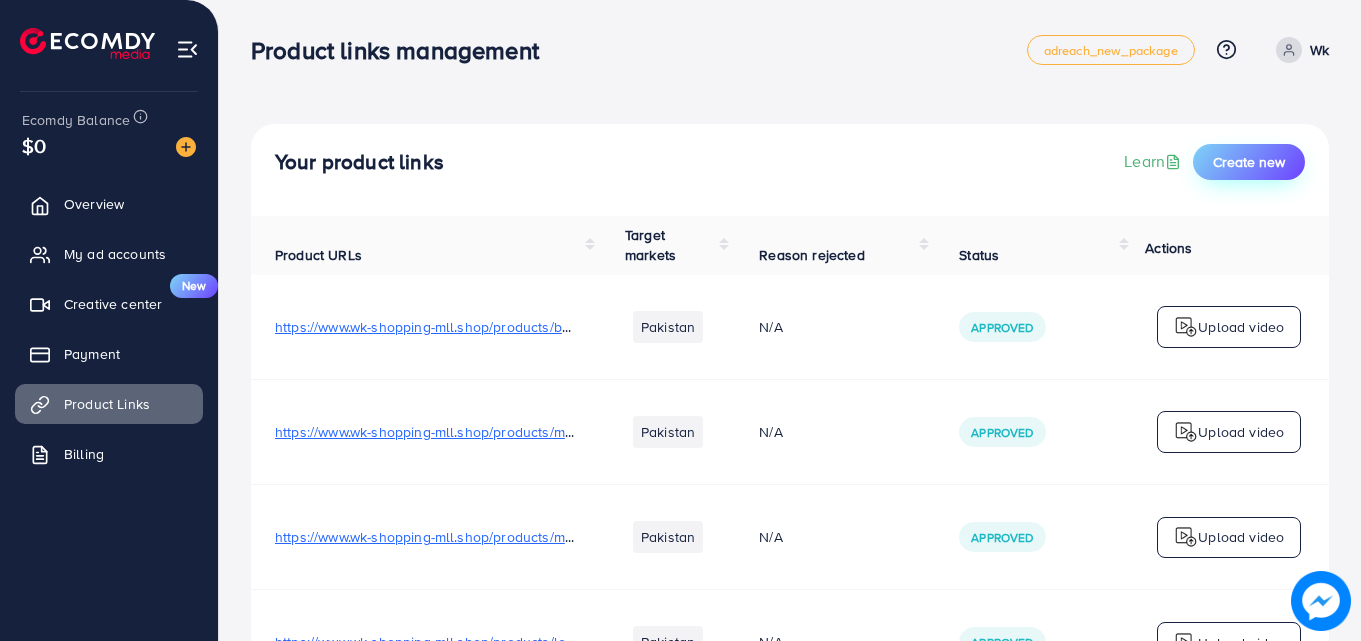click on "Create new" at bounding box center [1249, 162] 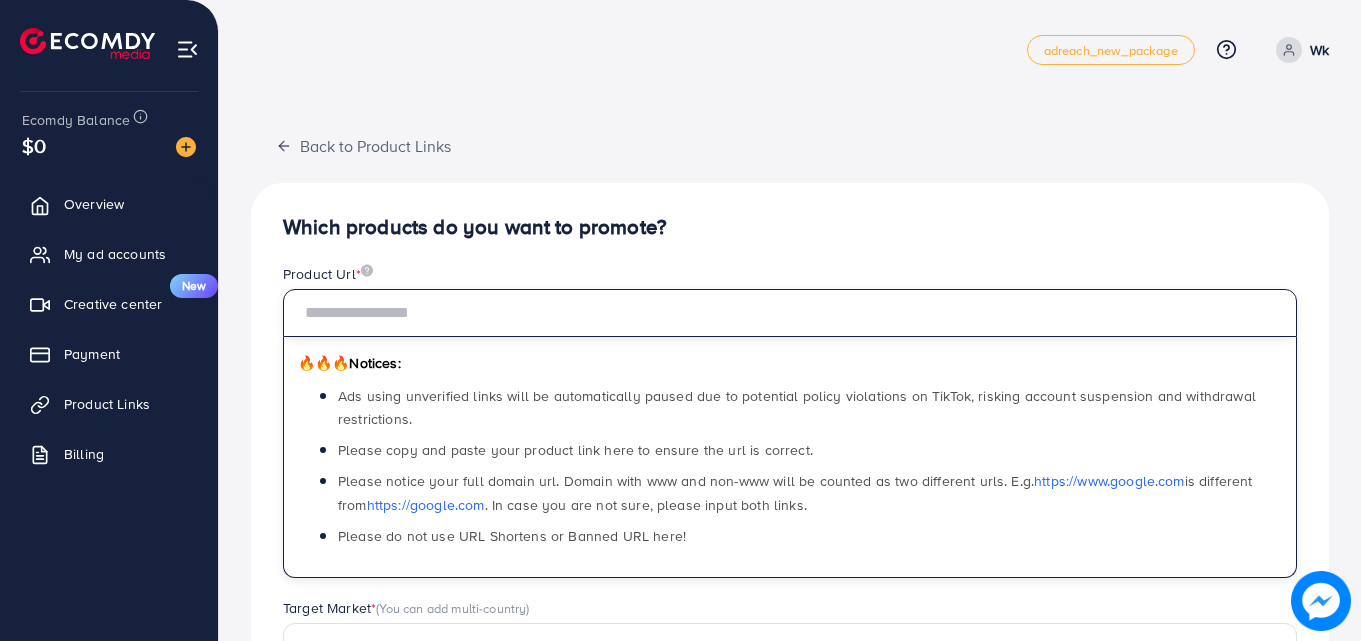 paste on "**********" 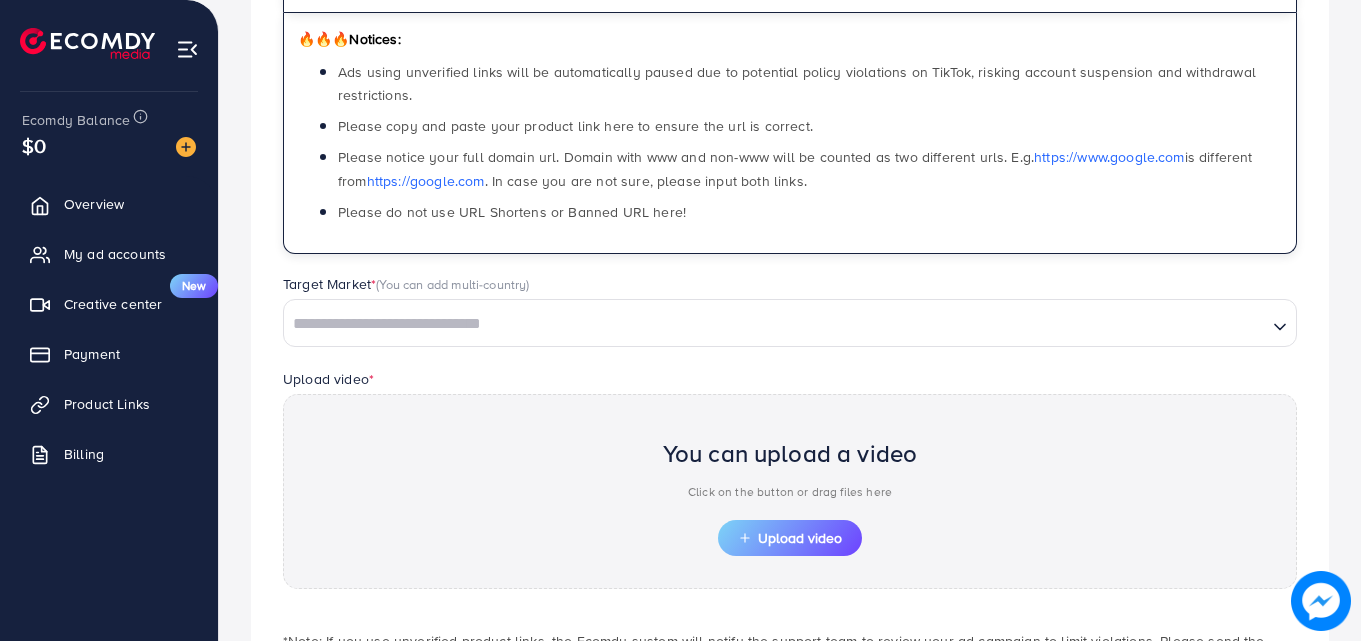 scroll, scrollTop: 400, scrollLeft: 0, axis: vertical 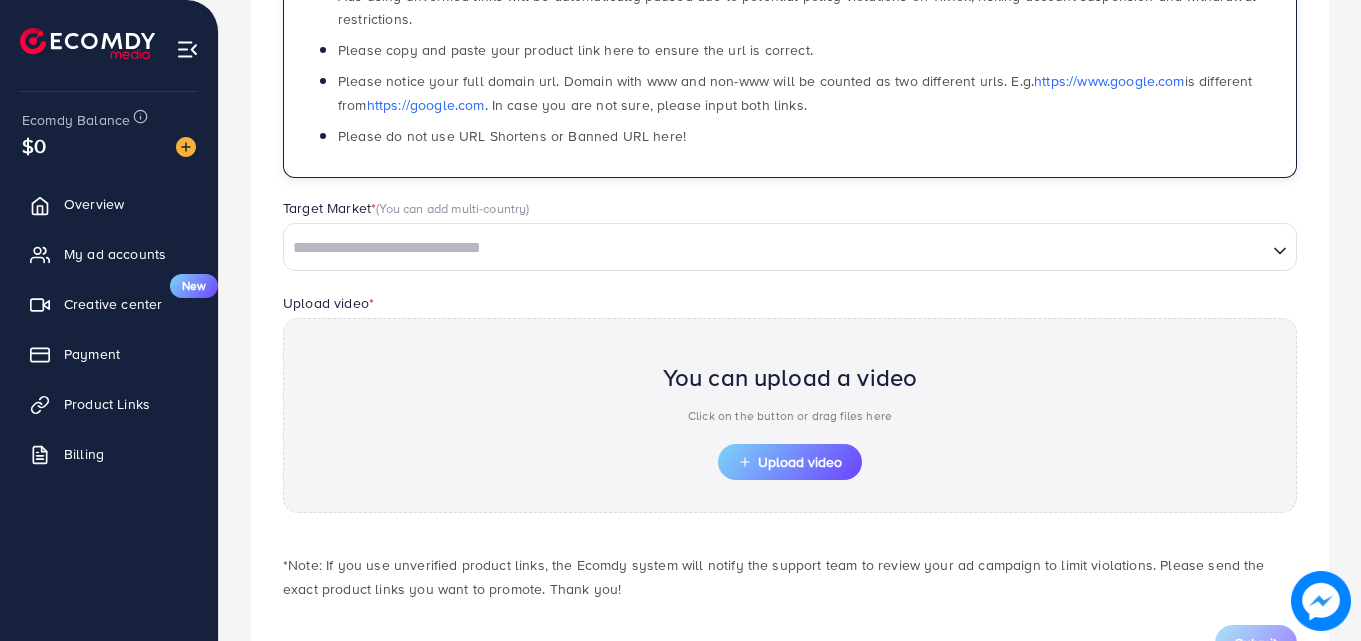 type on "**********" 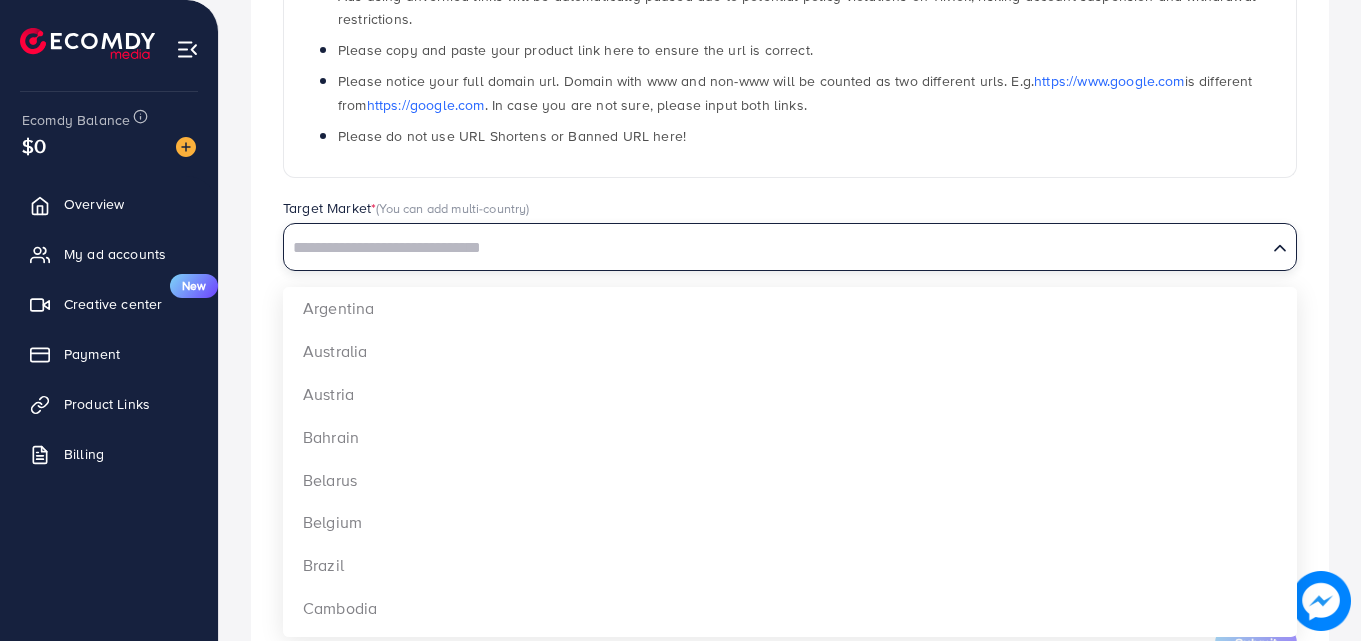 click at bounding box center [775, 248] 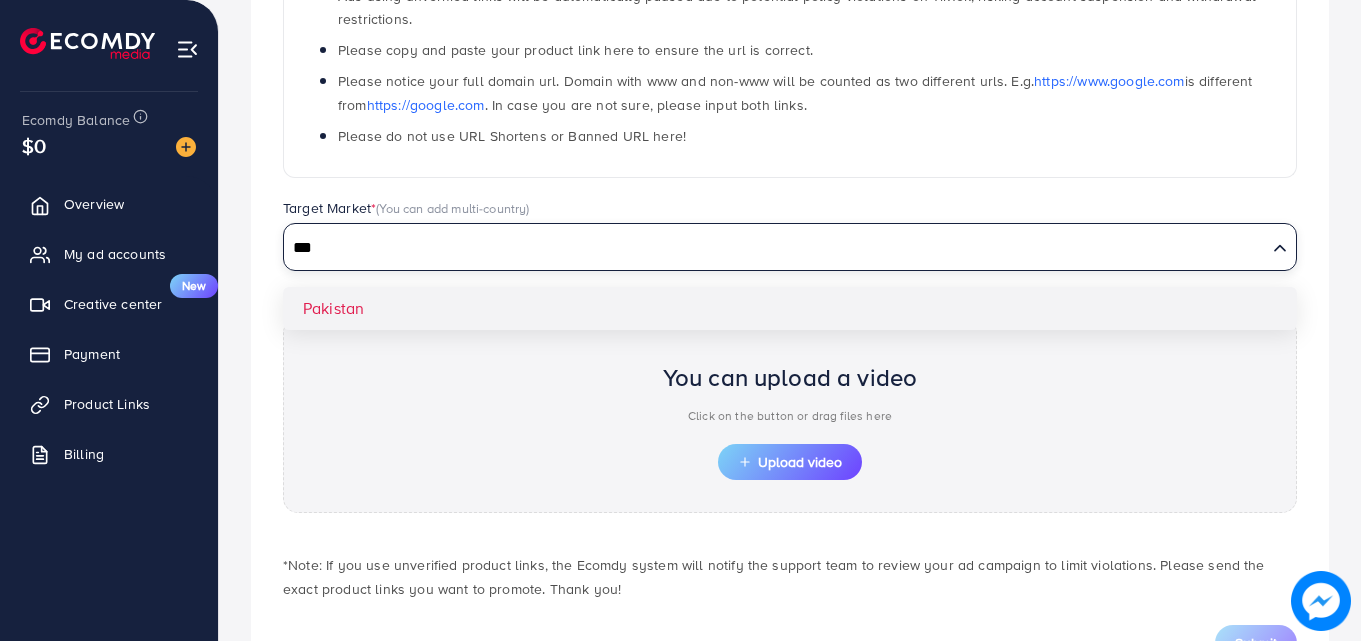 type on "***" 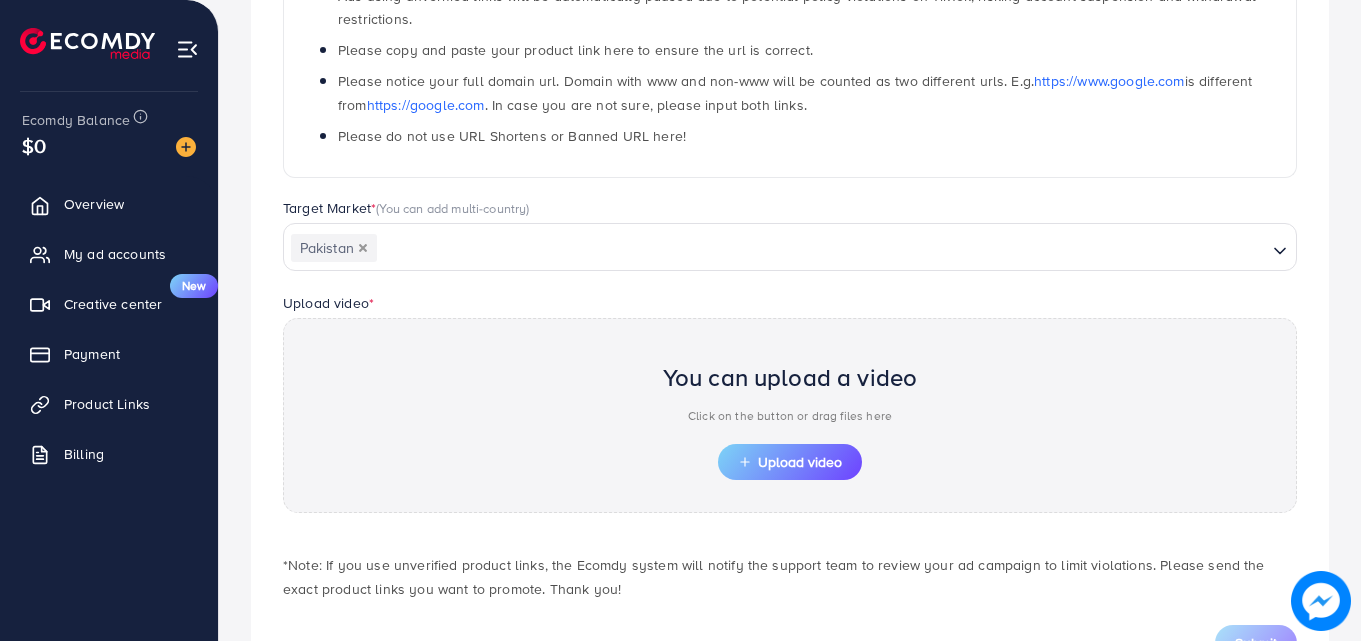 click on "**********" at bounding box center (790, 238) 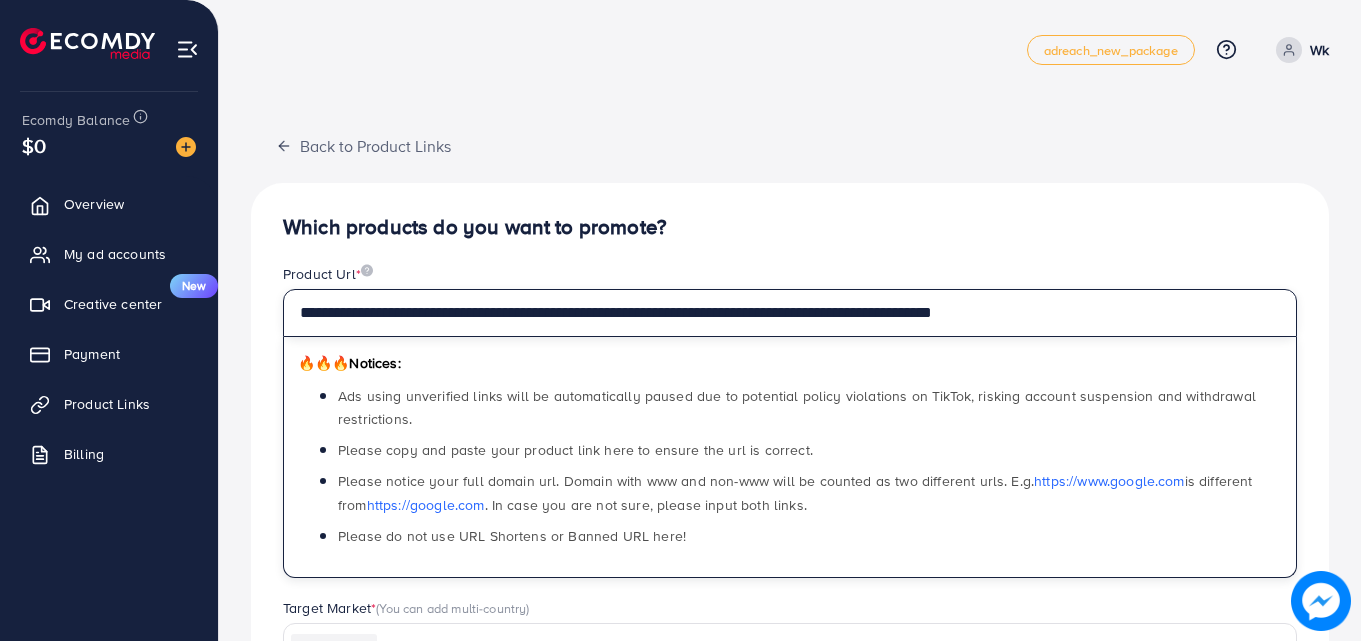click on "**********" at bounding box center (790, 313) 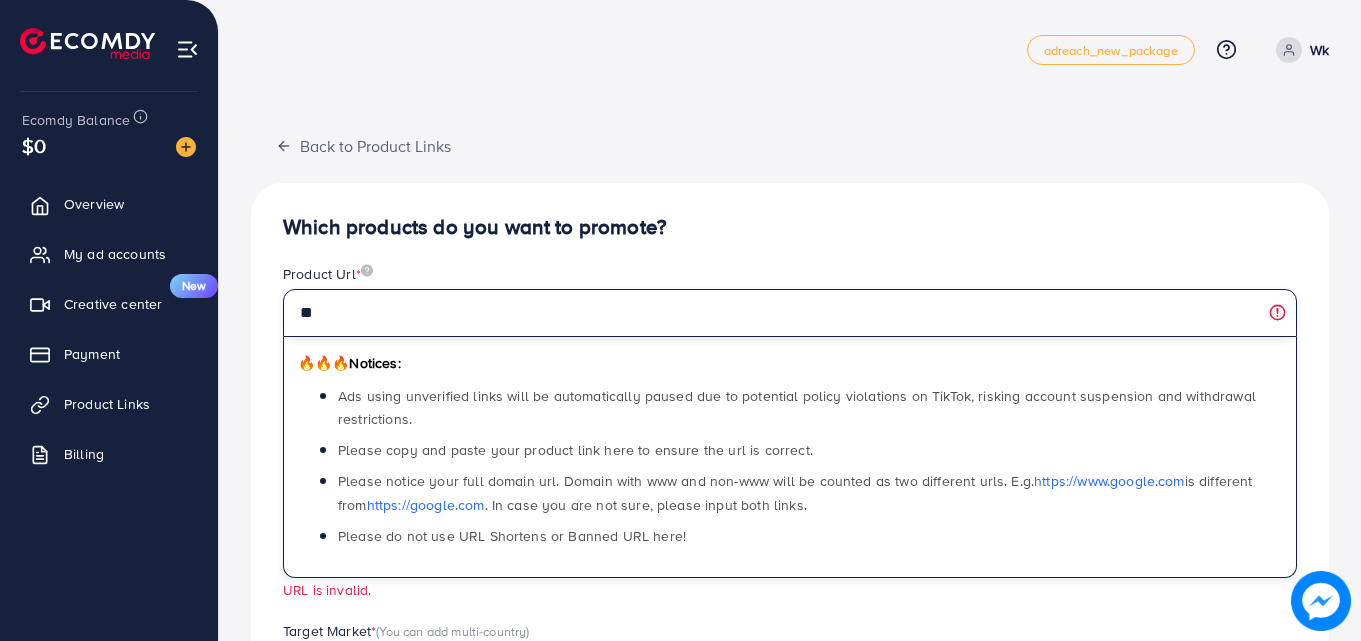 type on "*" 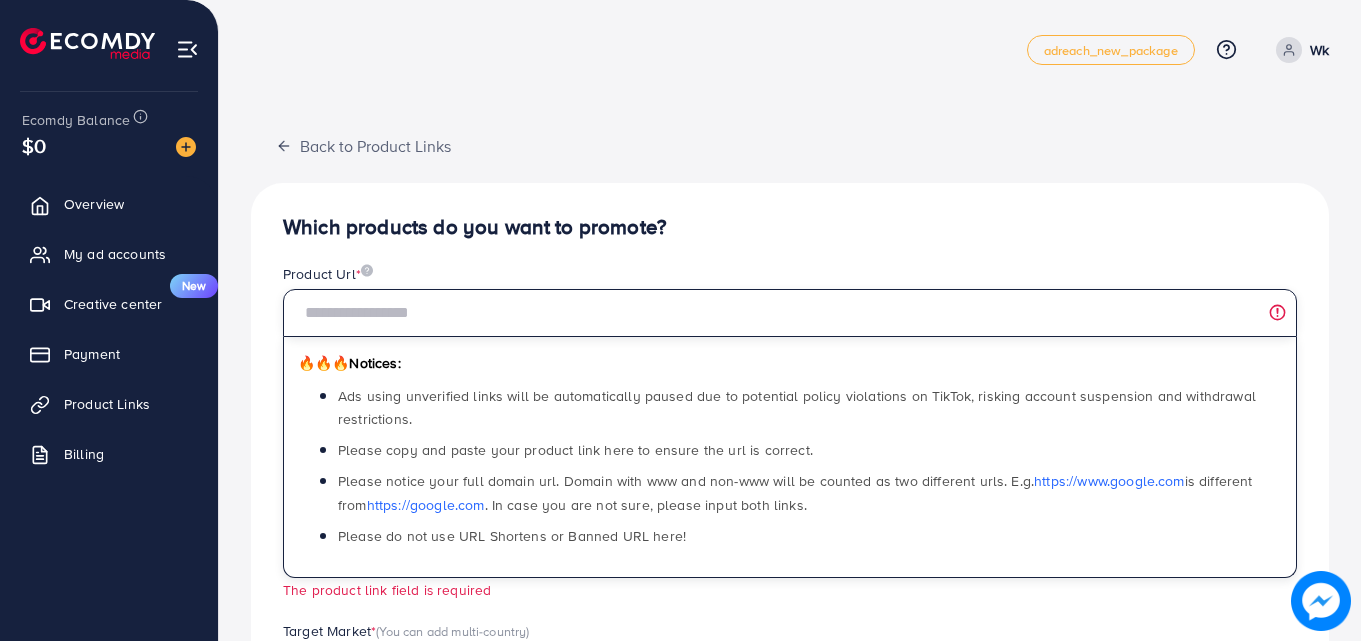 paste on "**********" 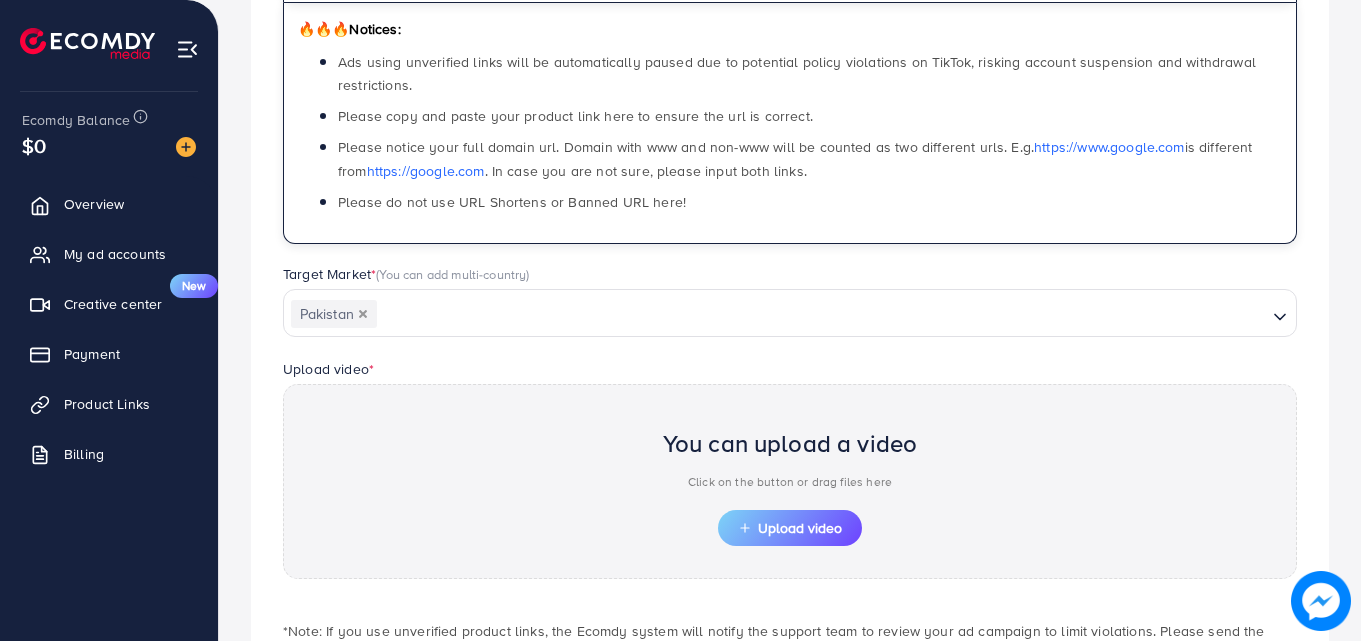 scroll, scrollTop: 400, scrollLeft: 0, axis: vertical 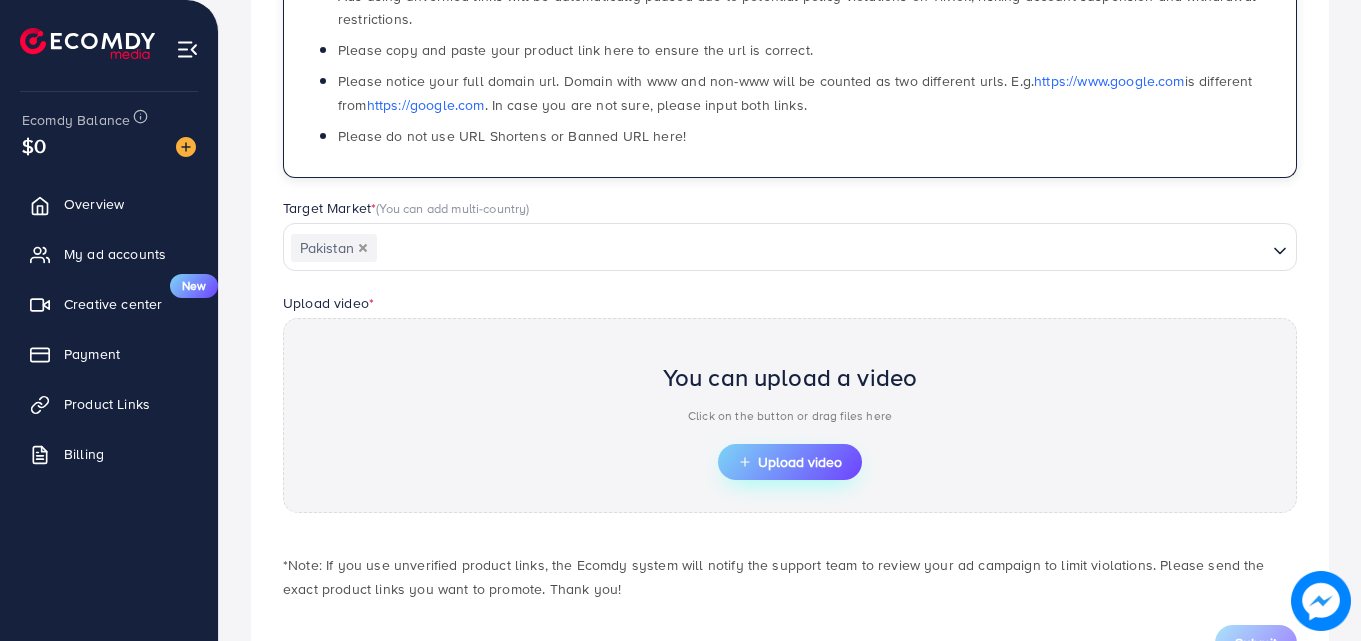 click on "Upload video" at bounding box center (790, 462) 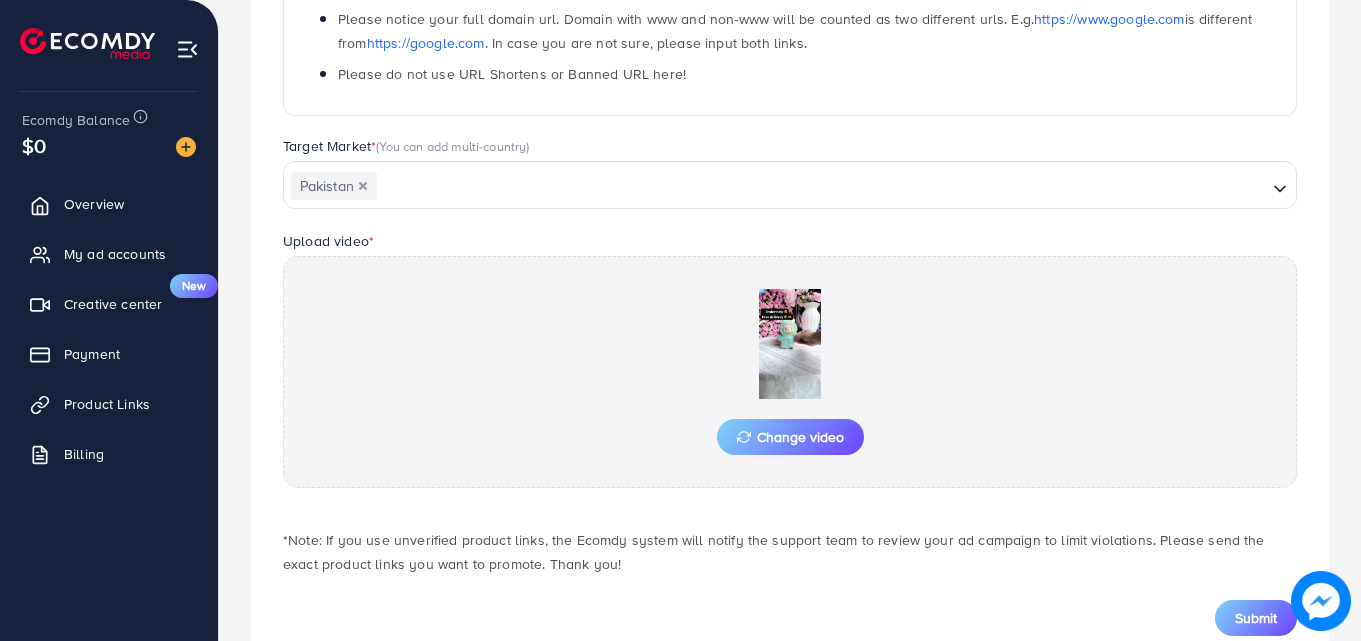 scroll, scrollTop: 521, scrollLeft: 0, axis: vertical 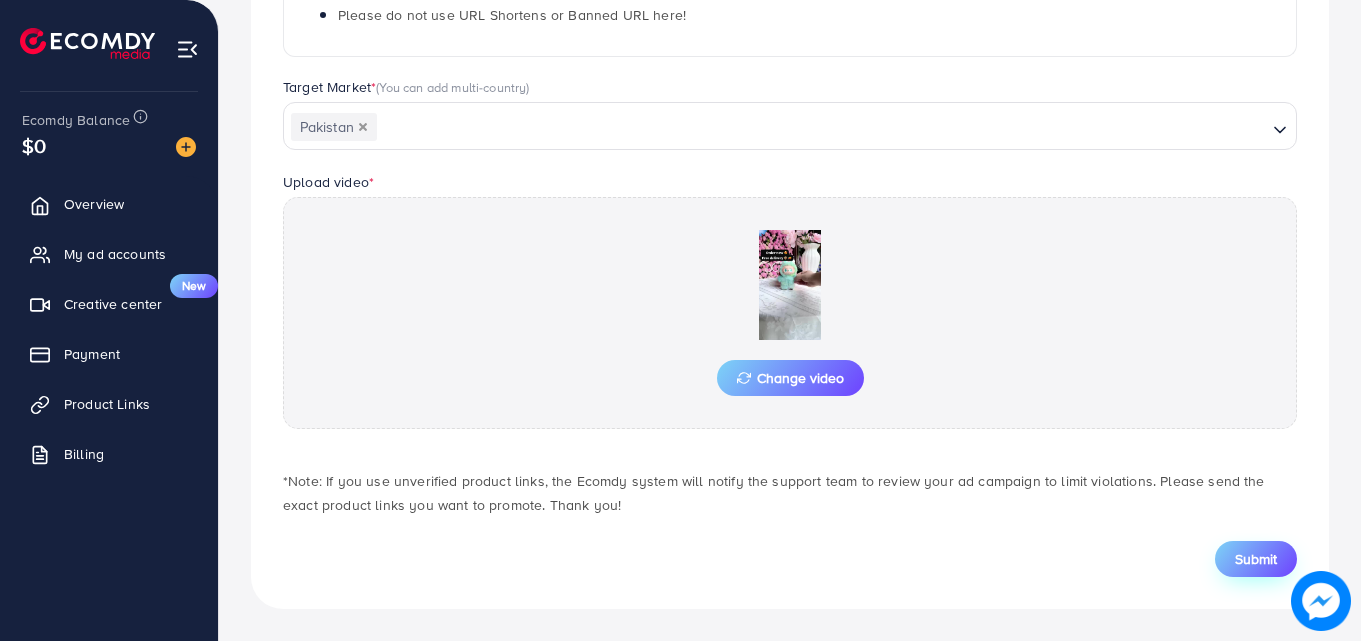 click on "Submit" at bounding box center (1256, 559) 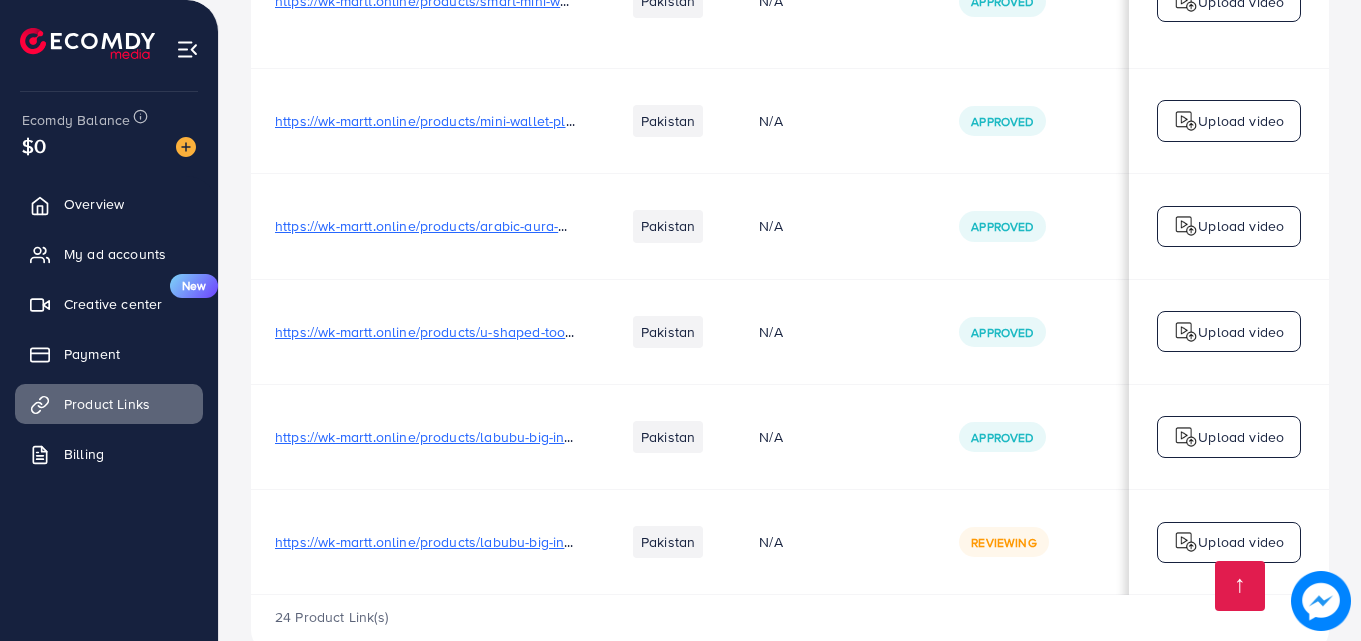 scroll, scrollTop: 2480, scrollLeft: 0, axis: vertical 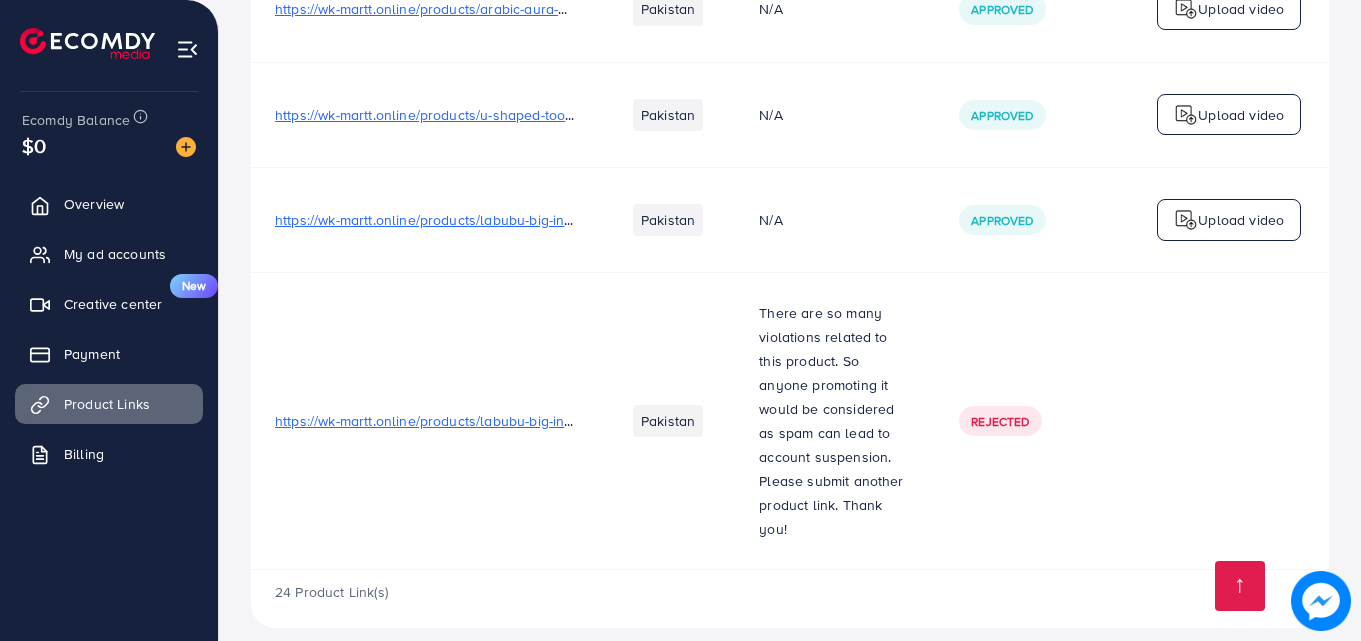click on "Rejected" at bounding box center (1000, 421) 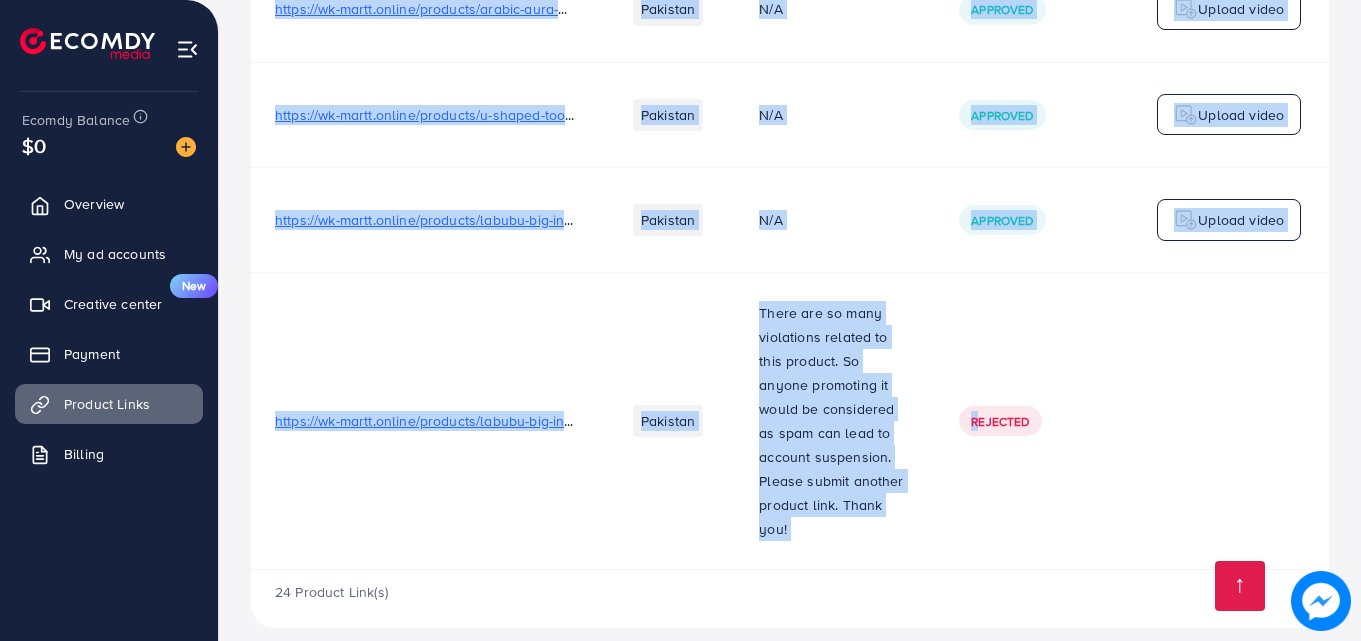 drag, startPoint x: 979, startPoint y: 545, endPoint x: 1039, endPoint y: 549, distance: 60.133186 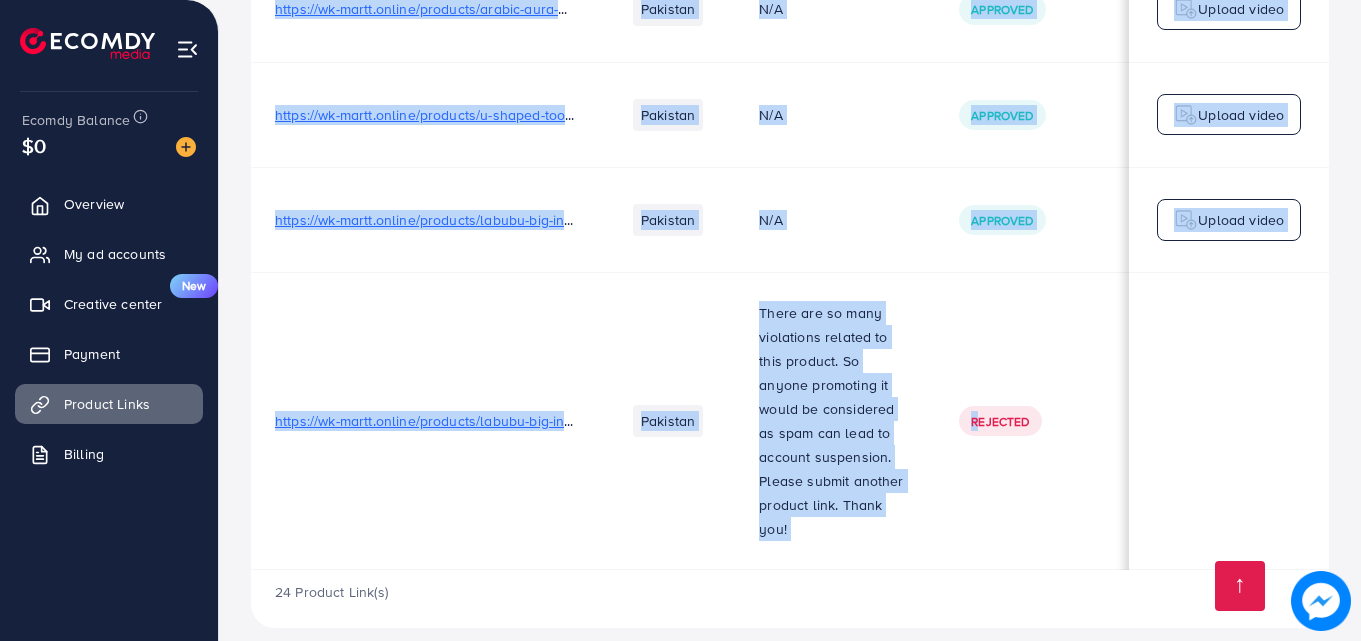 scroll, scrollTop: 0, scrollLeft: 506, axis: horizontal 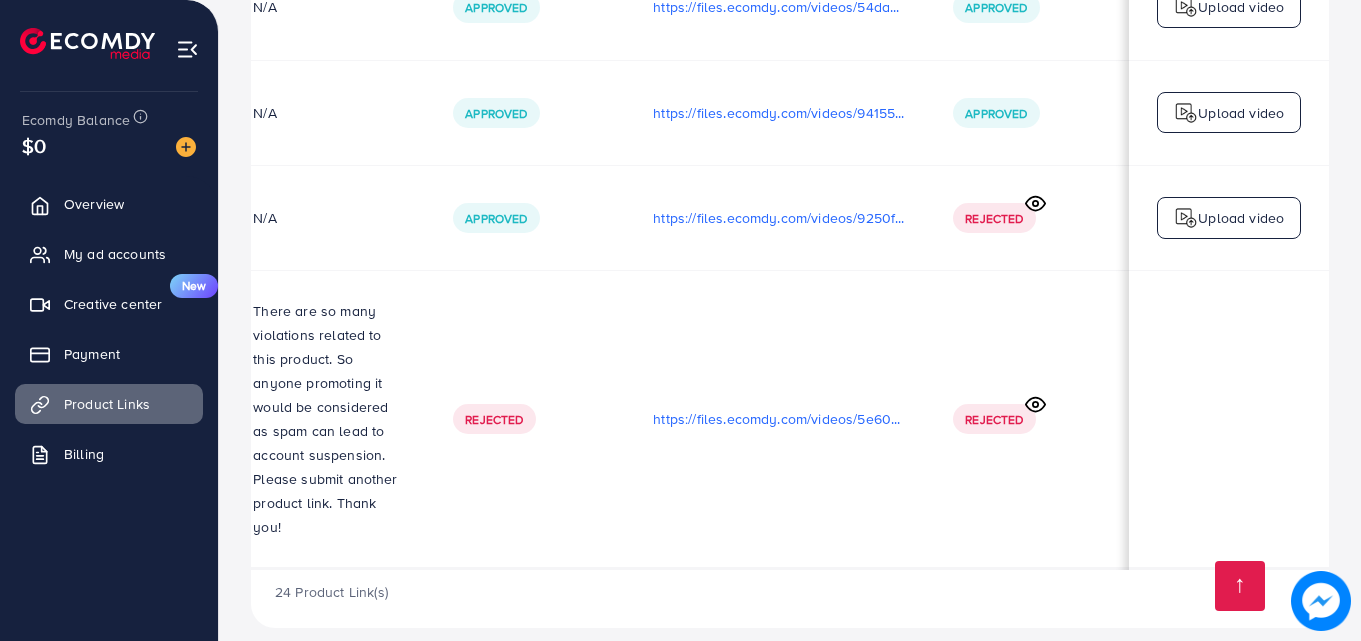 drag, startPoint x: 1029, startPoint y: 541, endPoint x: 1093, endPoint y: 543, distance: 64.03124 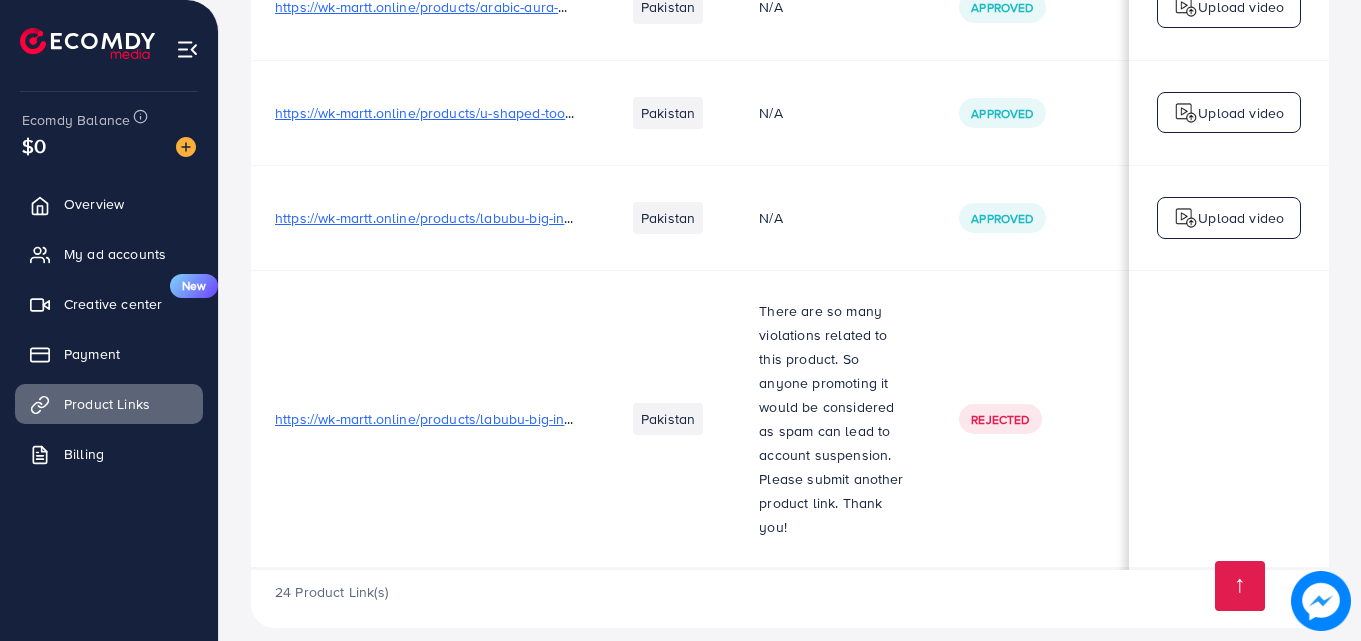 scroll, scrollTop: 0, scrollLeft: 0, axis: both 